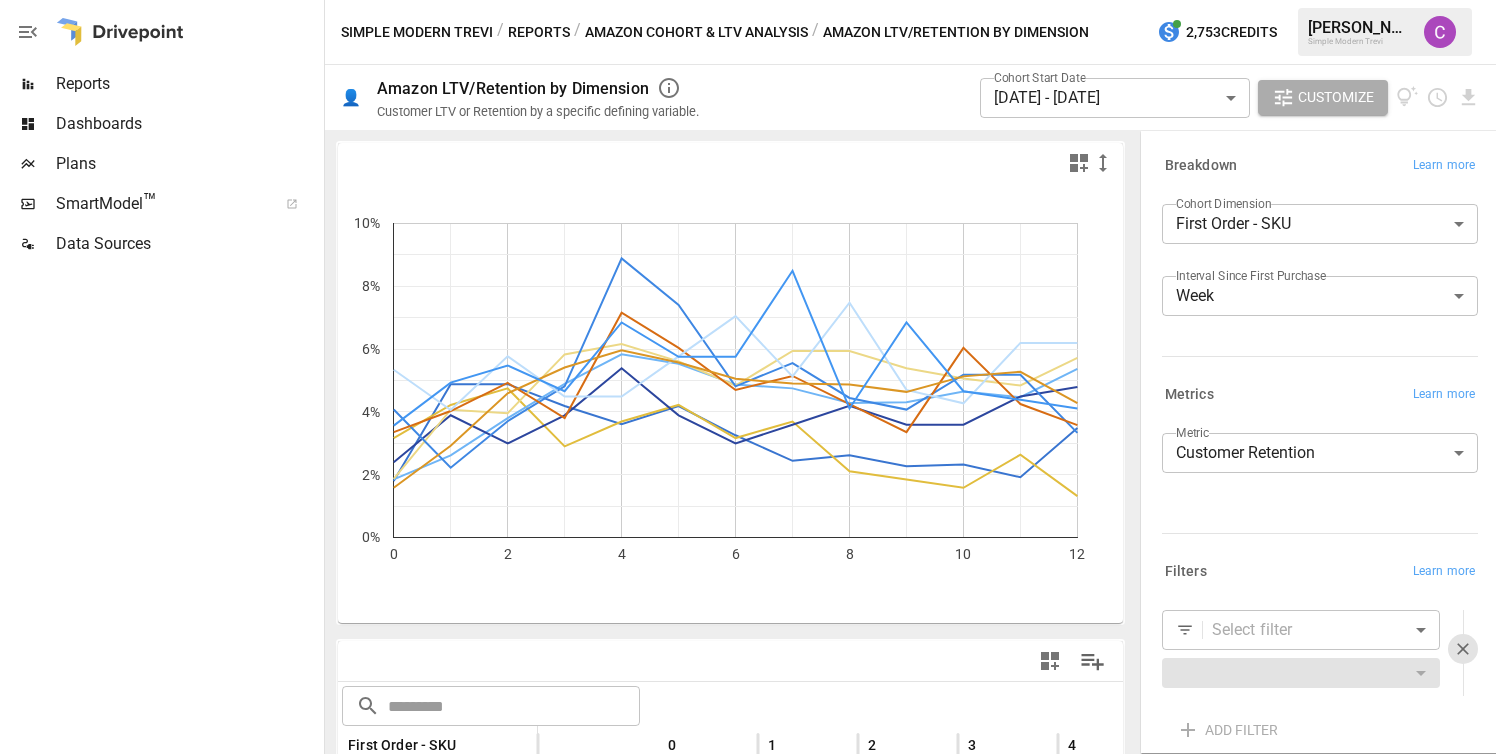 scroll, scrollTop: 0, scrollLeft: 0, axis: both 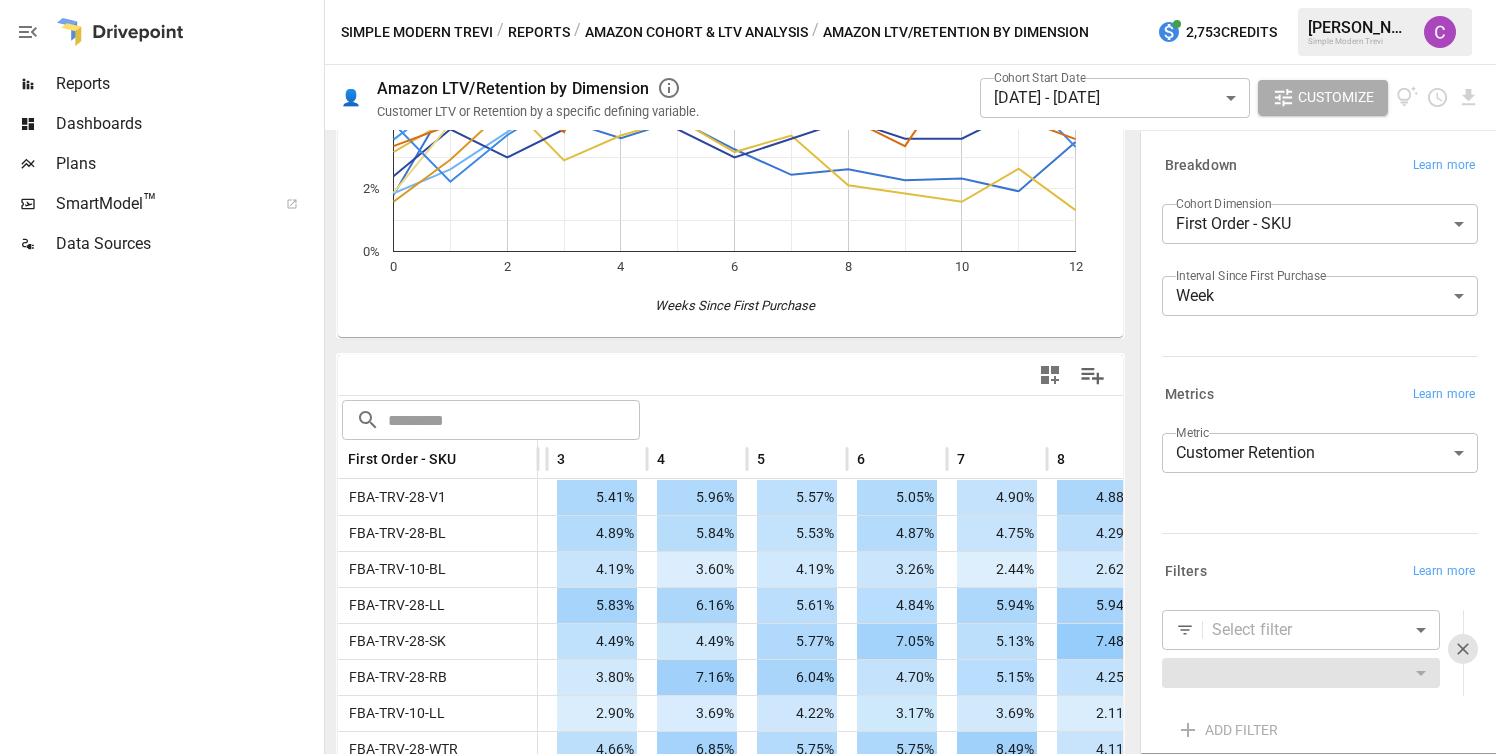 click on "Reports Dashboards Plans SmartModel ™ Data Sources Simple Modern Trevi / Reports / Amazon Cohort & LTV Analysis / Amazon LTV/Retention by Dimension 2,753  Credits Corbin W. Simple Modern Trevi 👤 Amazon LTV/Retention by Dimension Customer LTV or Retention by a specific defining variable. Cohort Start Date [DATE] - [DATE] ****** ​ Customize For visual display, only the top 10 based on cohort size outputted in the chart below. 0 2 4 6 8 10 12 0% 2% 4% 6% 8% 10% Weeks Since First Purchase 10% ​ ​ First Order - SKU   0   1   2   3   4   5   6   7   8   9   10 FBA-TRV-28-V1 1.58% 2.92% 4.59% 5.41% 5.96% 5.57% 5.05% 4.90% 4.88% 4.64% 5.13% FBA-TRV-28-BL 1.85% 2.62% 3.80% 4.89% 5.84% 5.53% 4.87% 4.75% 4.29% 4.31% 4.65% FBA-TRV-10-BL 1.80% 4.88% 4.88% 4.19% 3.60% 4.19% 3.26% 2.44% 2.62% 2.27% 2.33% FBA-TRV-28-LL 1.87% 4.07% 3.96% 5.83% 6.16% 5.61% 4.84% 5.94% 5.94% 5.39% 5.06% FBA-TRV-28-SK 5.34% 4.06% 5.77% 4.49% 4.49% 5.77% 7.05% 5.13% 7.48% 4.70% 4.27% FBA-TRV-28-RB 3.36% 4.03% 4.92% 3.80% 7.16% 6.04%" at bounding box center (748, 0) 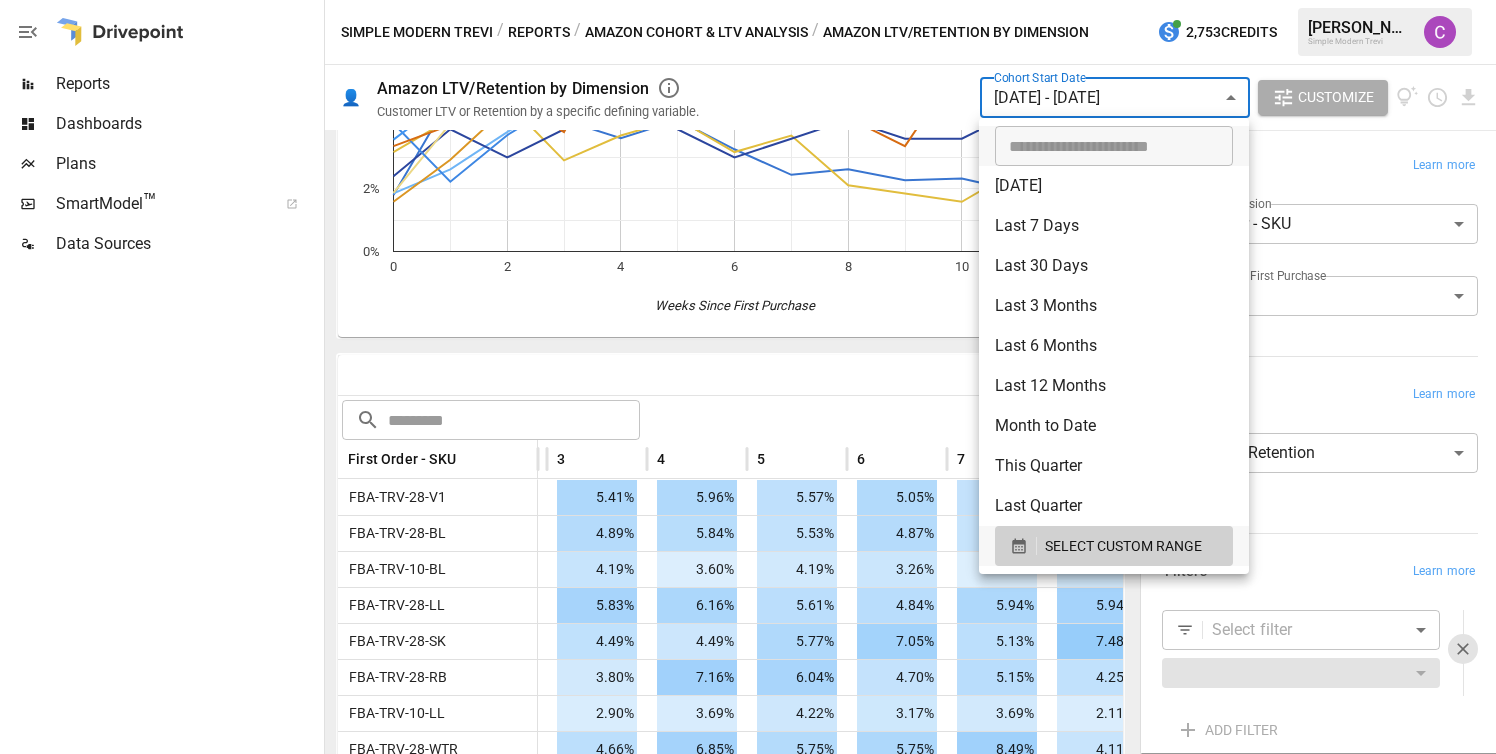 type on "**********" 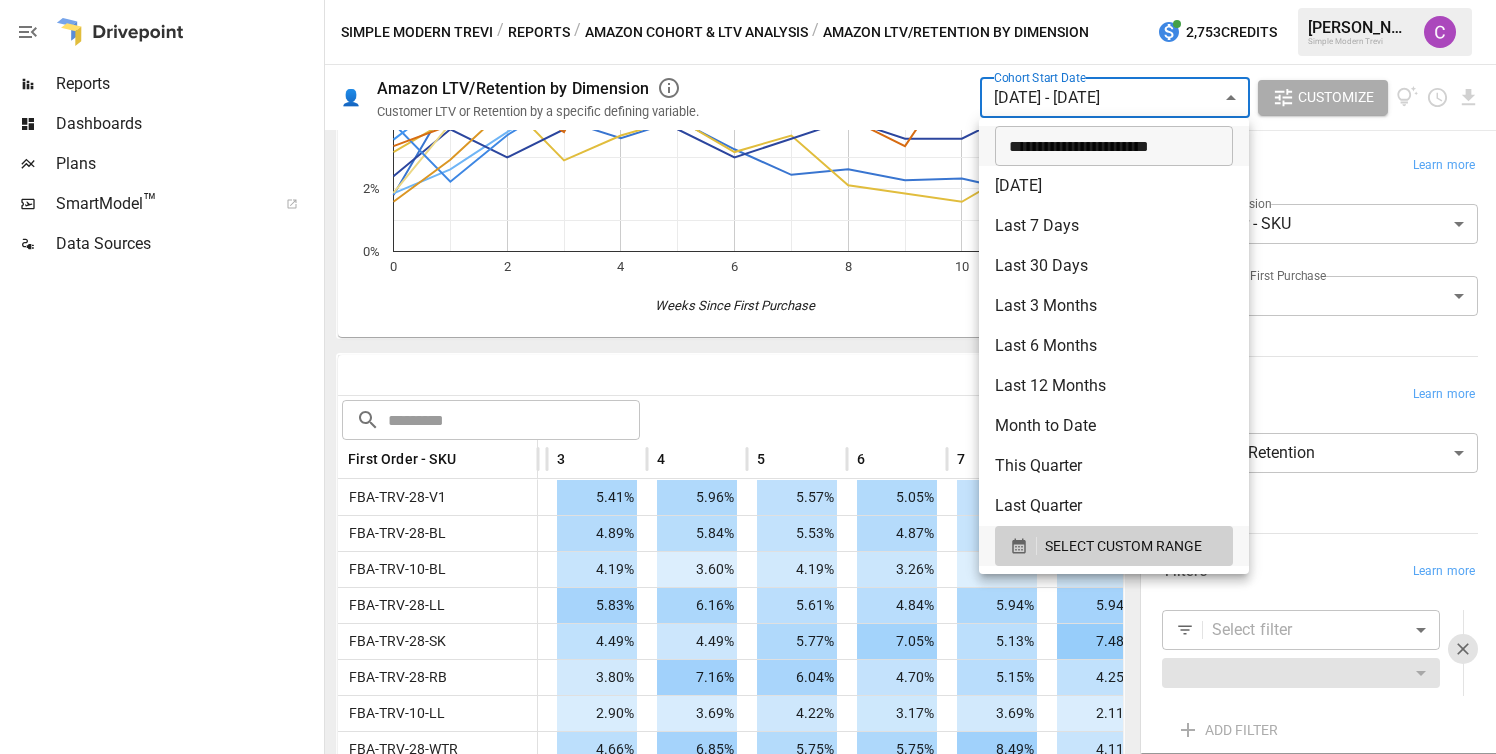 click on "**********" at bounding box center (1107, 146) 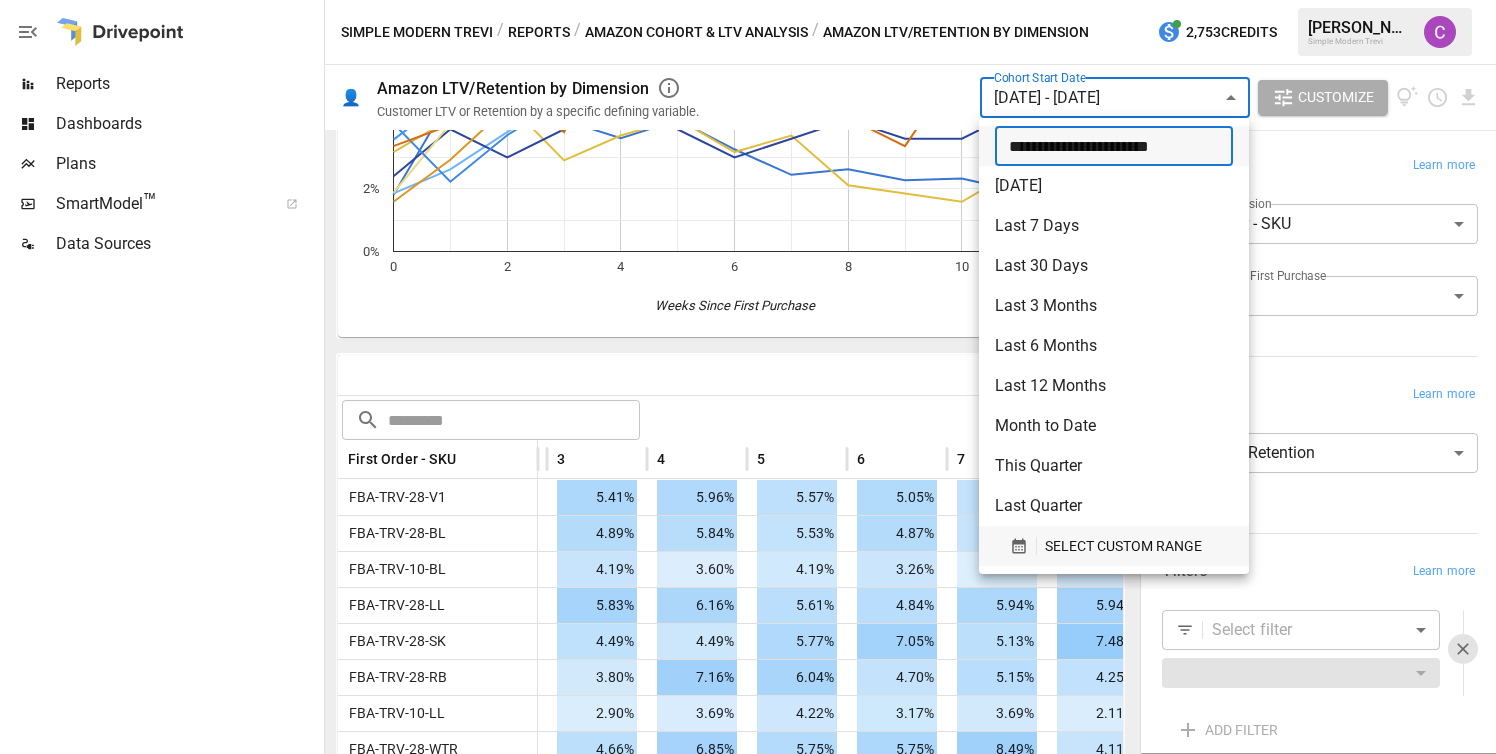 type 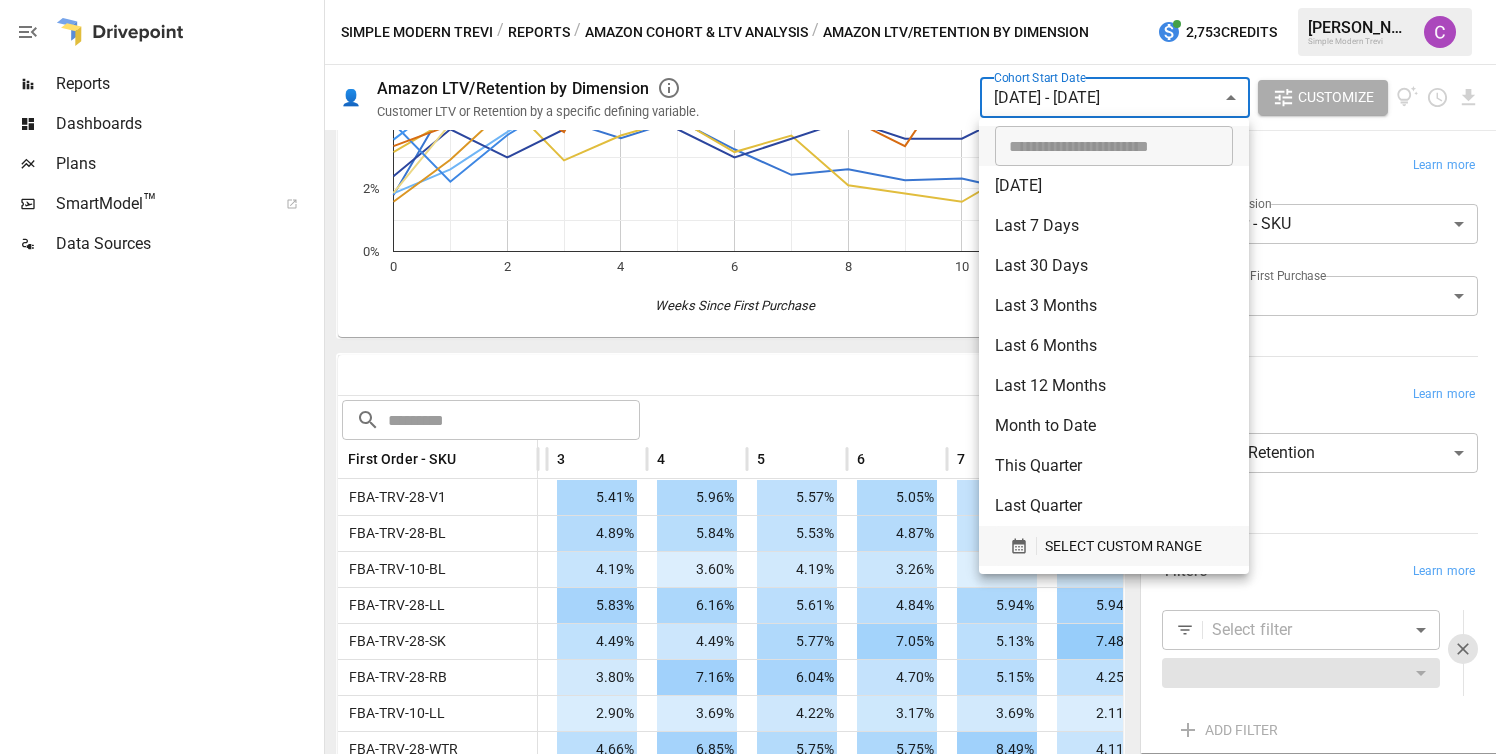 click on "SELECT CUSTOM RANGE" at bounding box center [1123, 546] 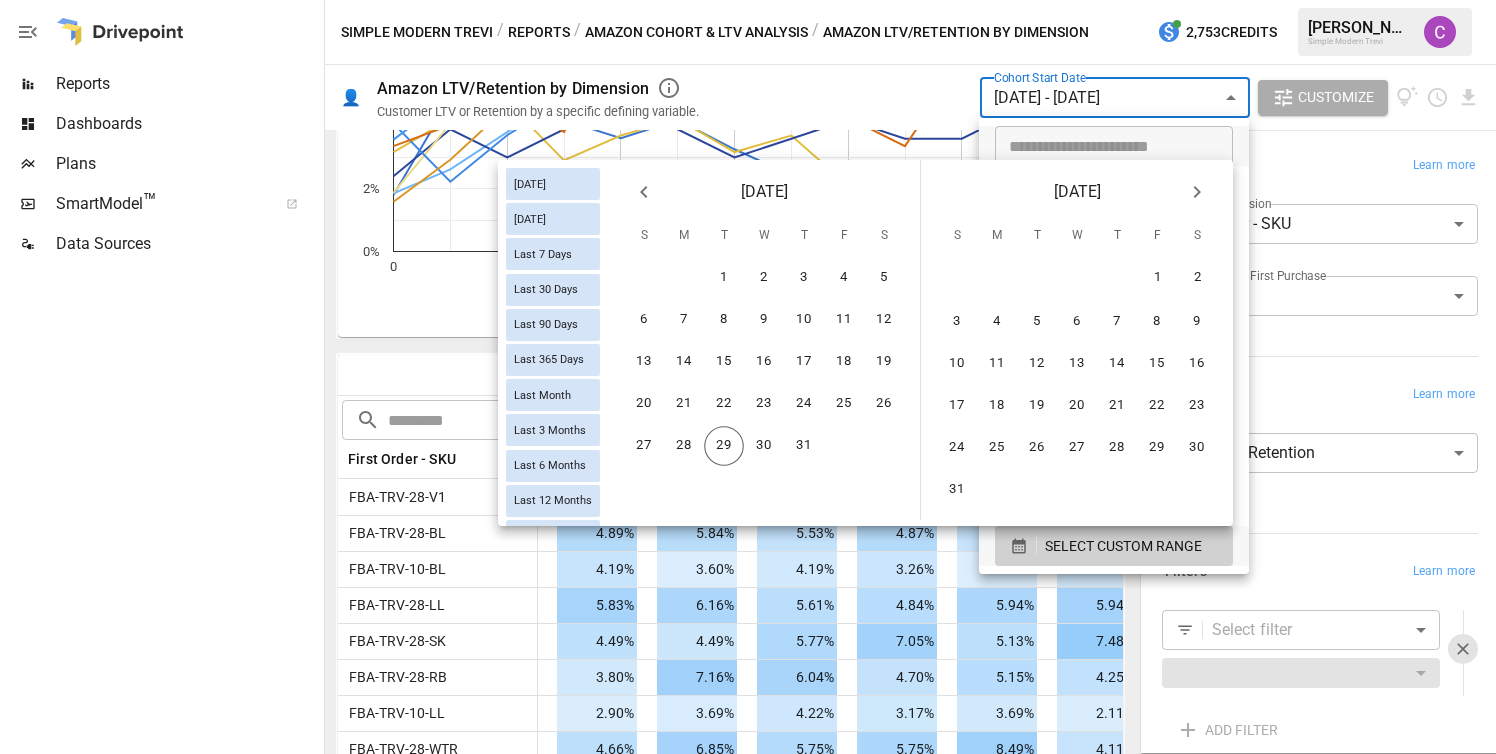 click 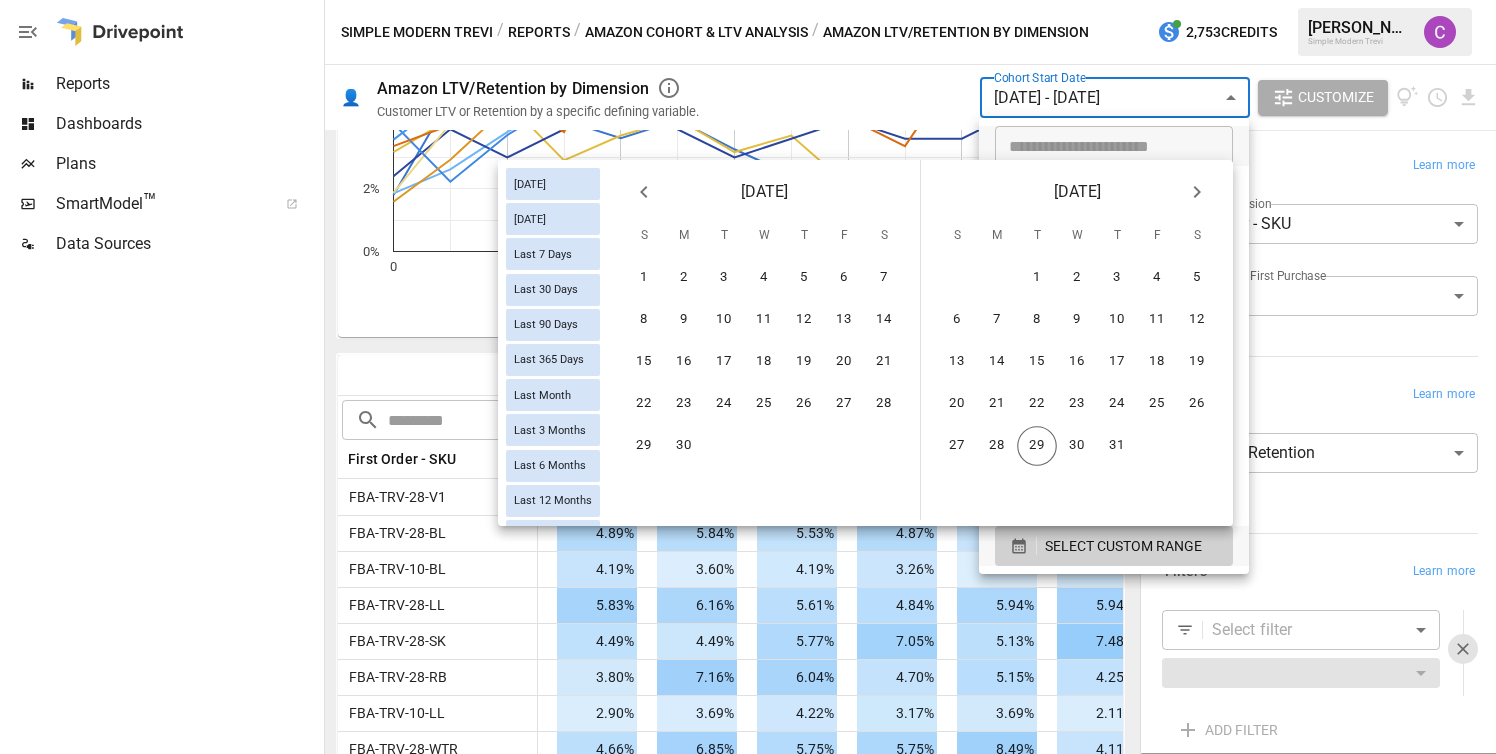 click 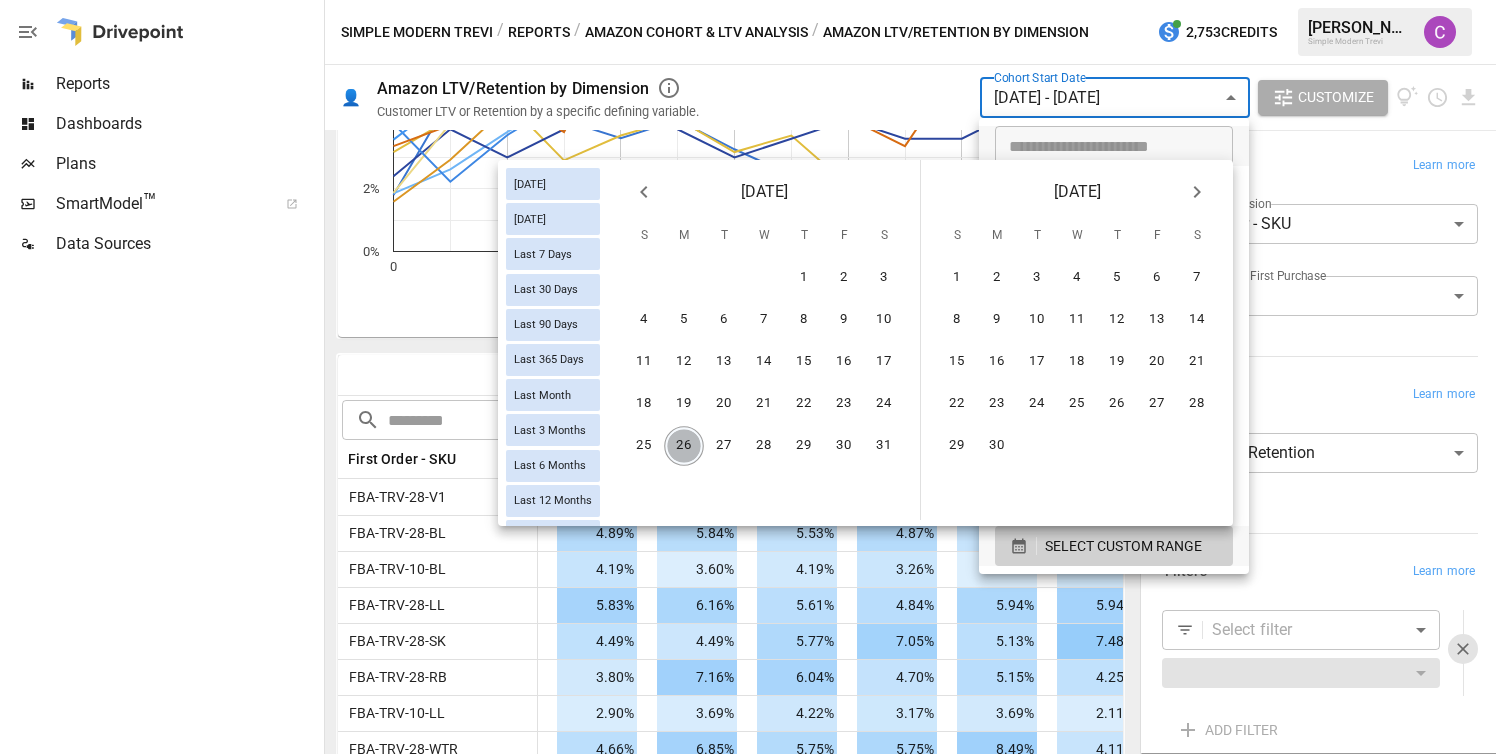 click on "26" at bounding box center (684, 446) 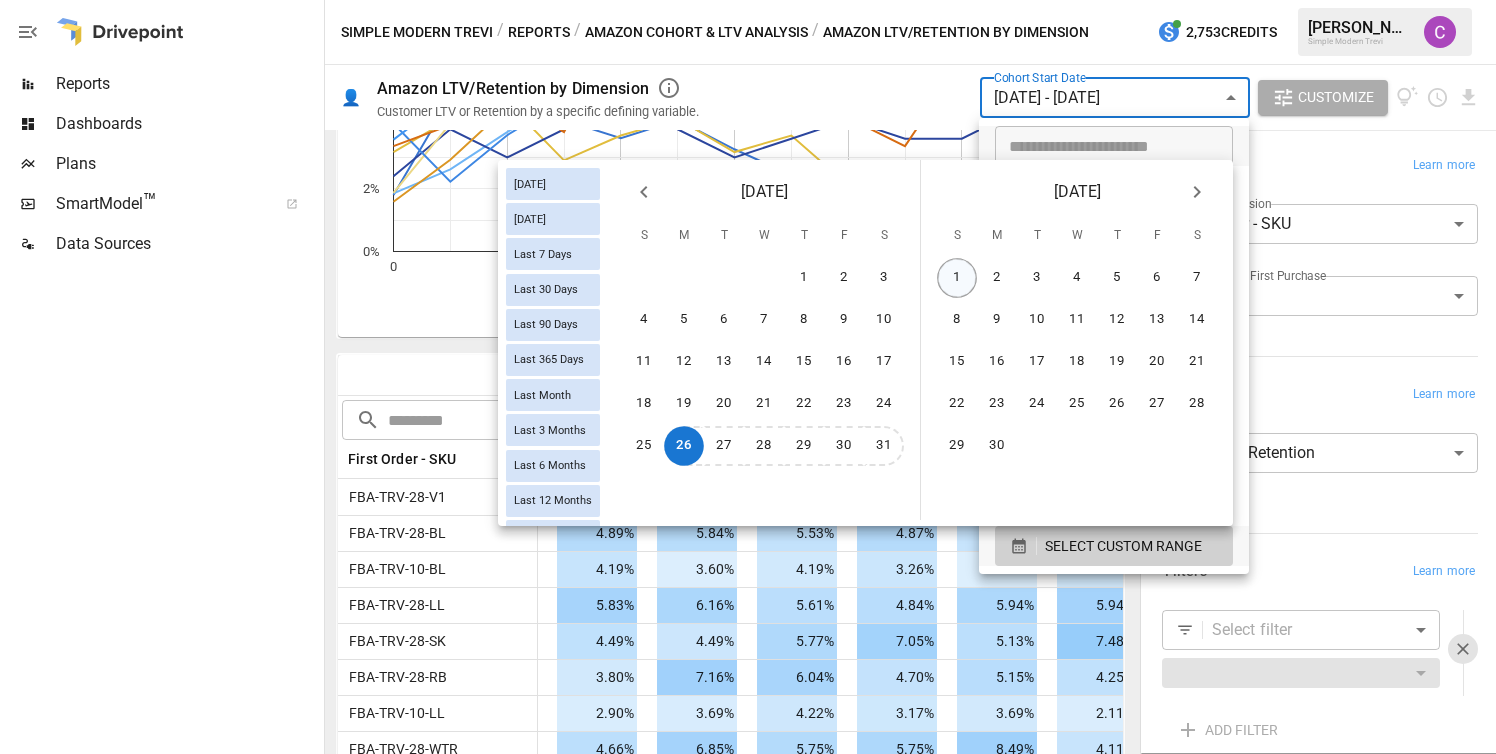 click on "1" at bounding box center [957, 278] 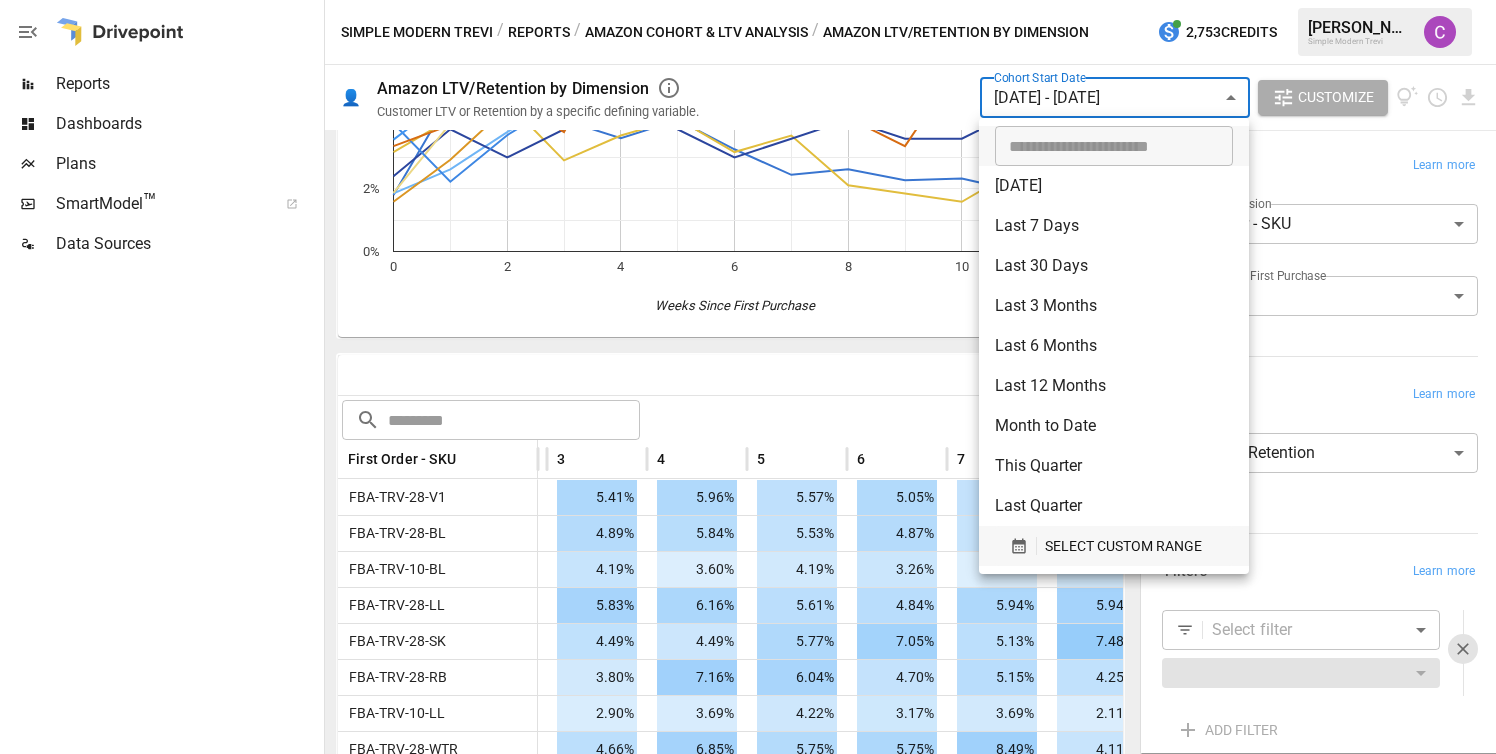 scroll, scrollTop: 311, scrollLeft: 0, axis: vertical 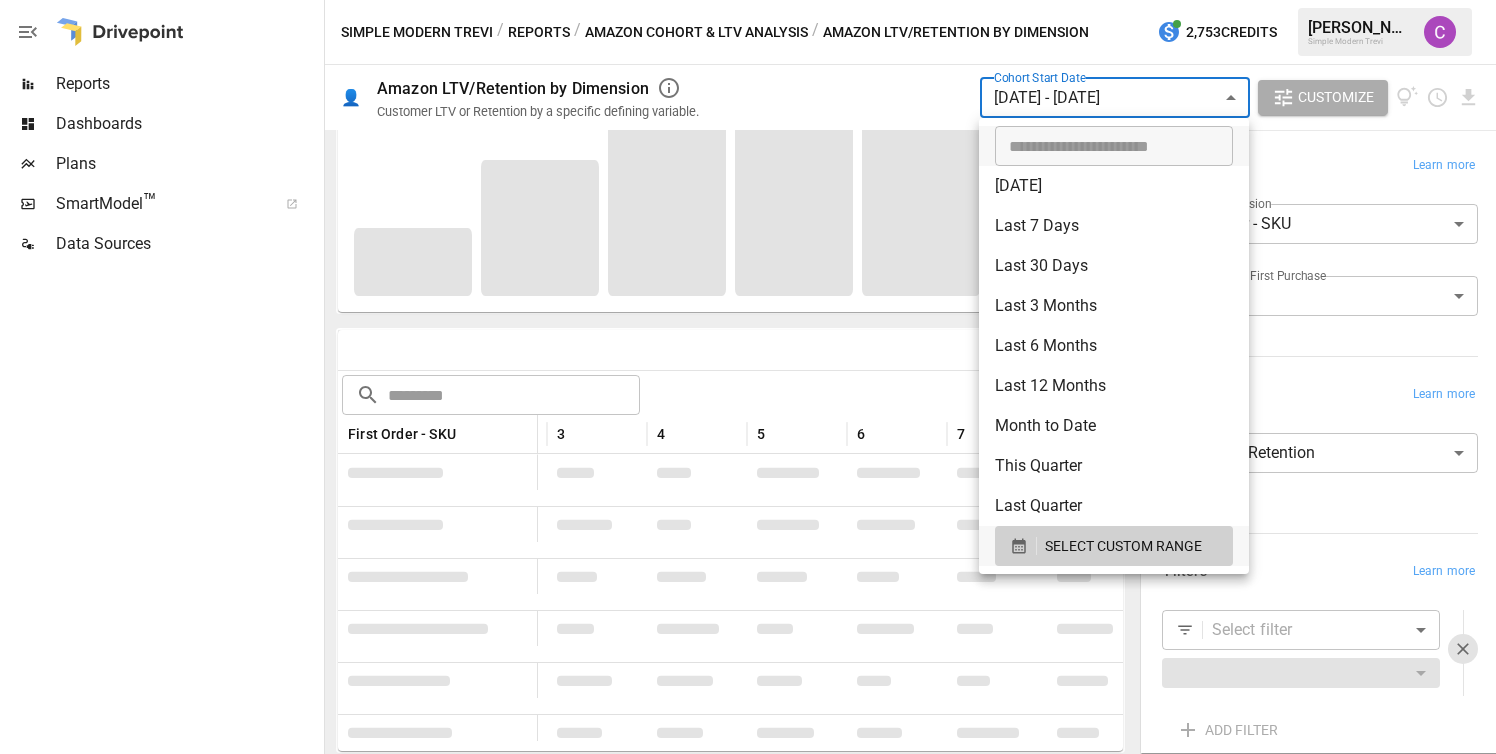 click at bounding box center [748, 377] 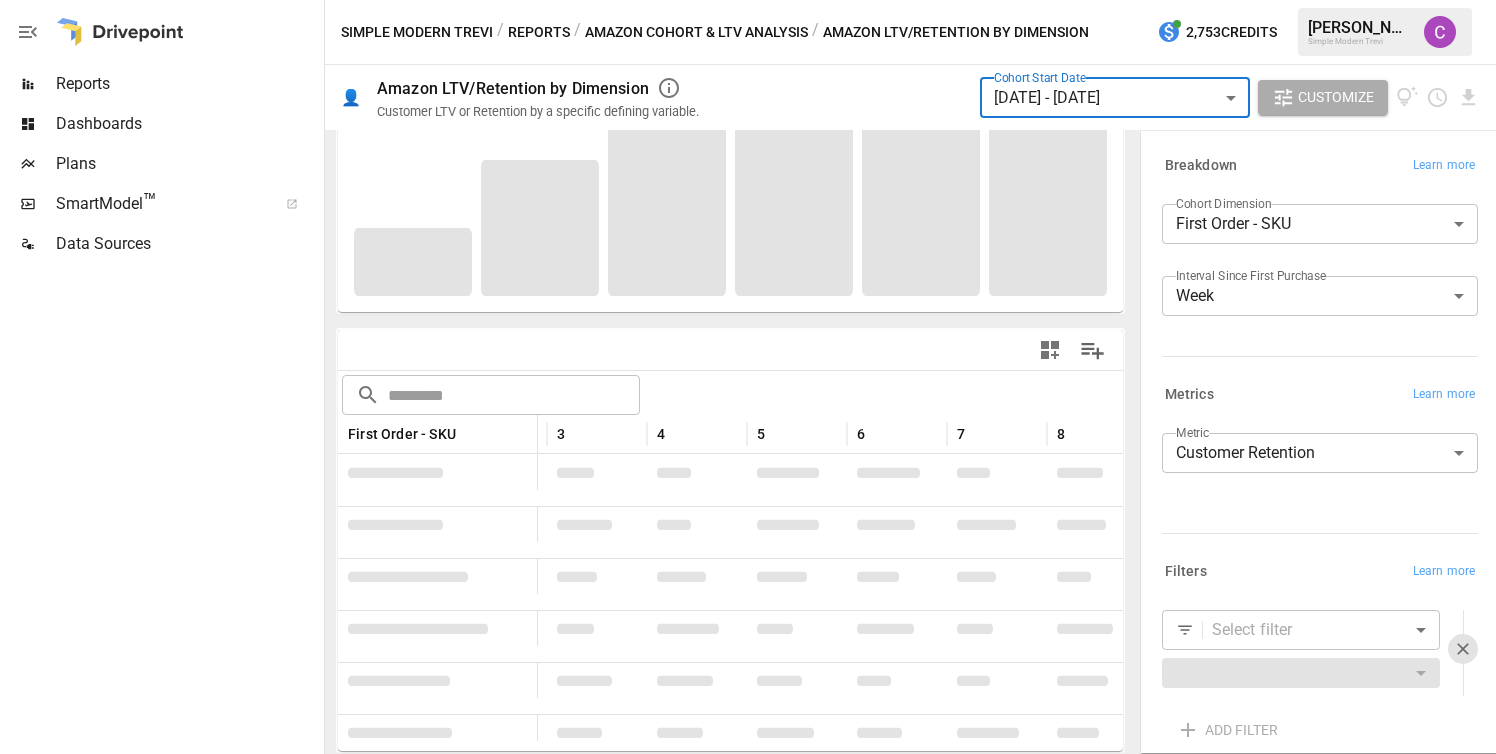 scroll, scrollTop: 286, scrollLeft: 0, axis: vertical 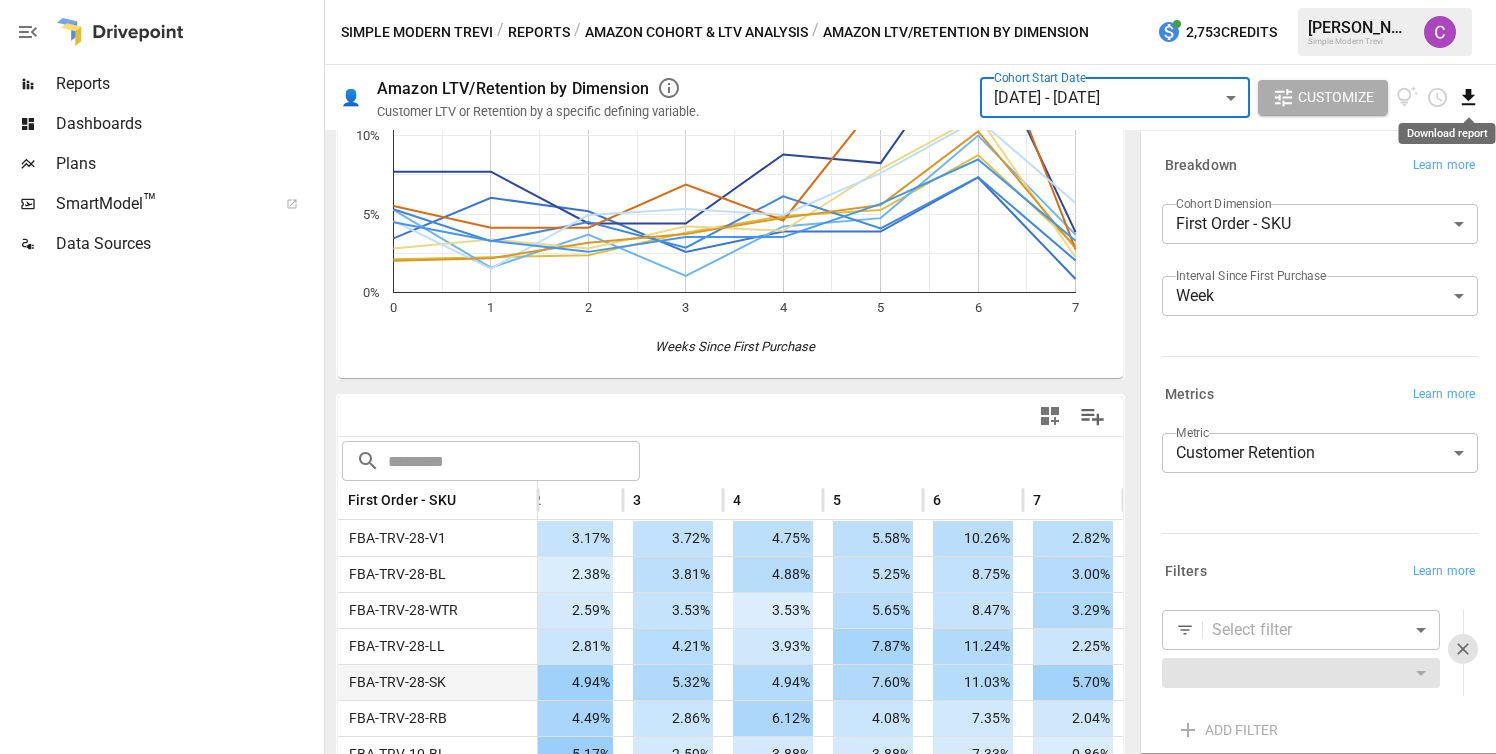 click 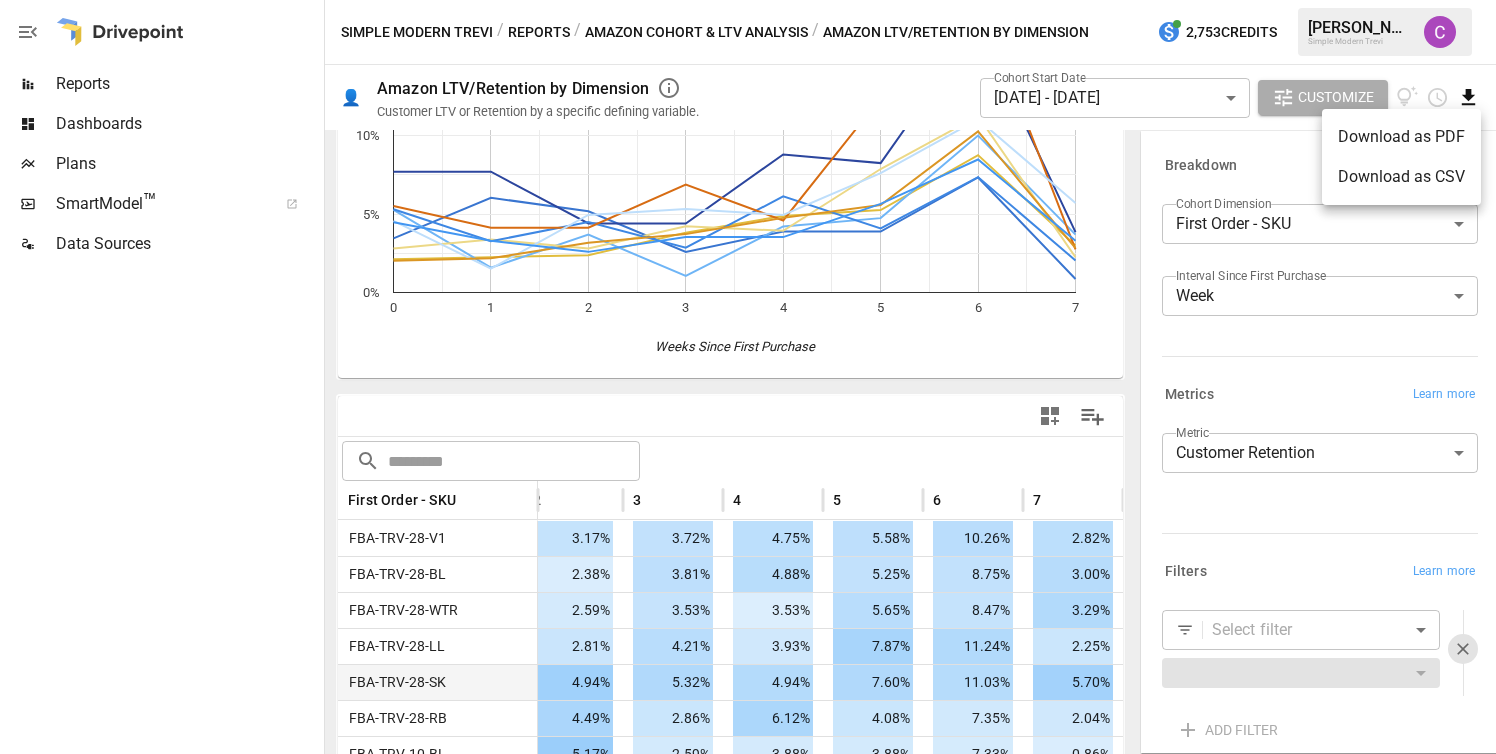 click on "Download as CSV" at bounding box center (1401, 177) 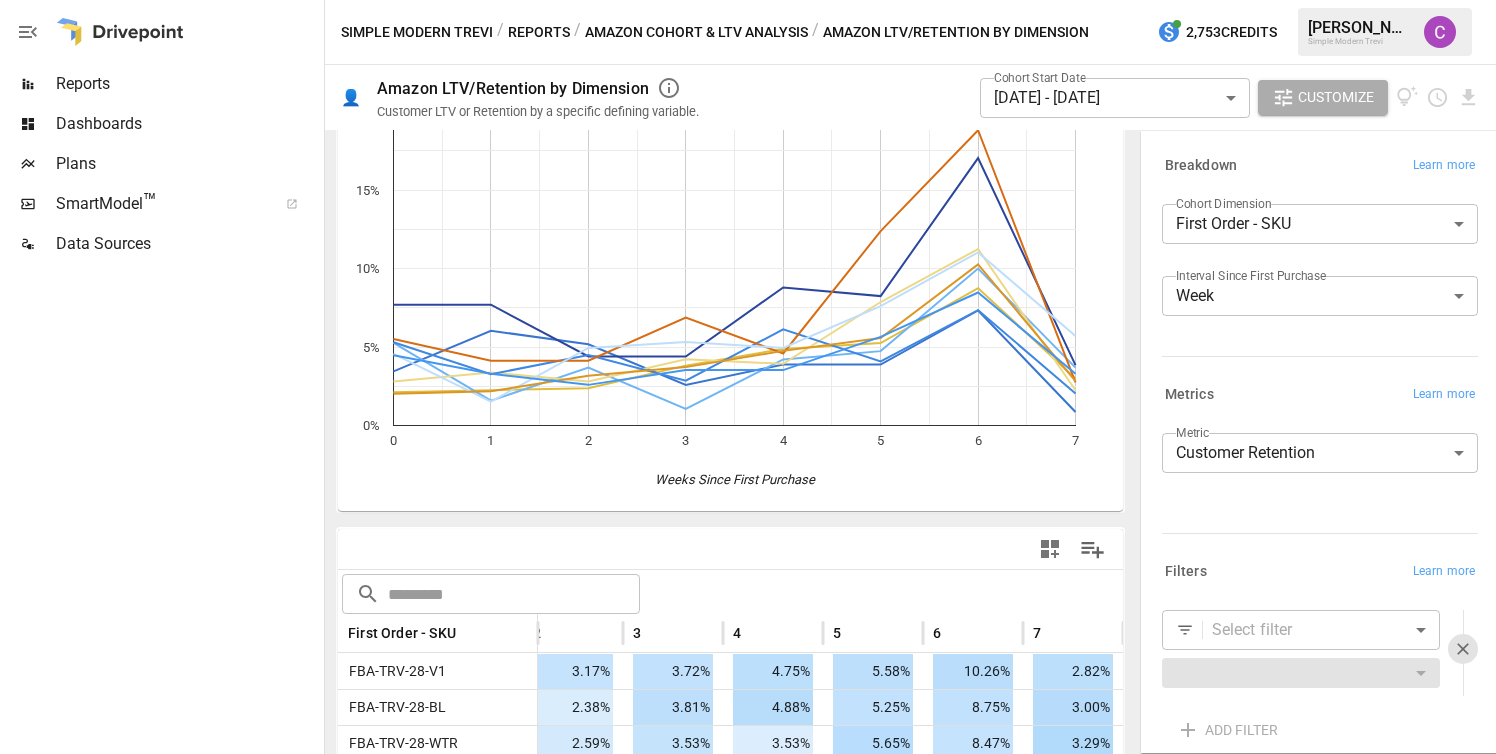 scroll, scrollTop: 87, scrollLeft: 0, axis: vertical 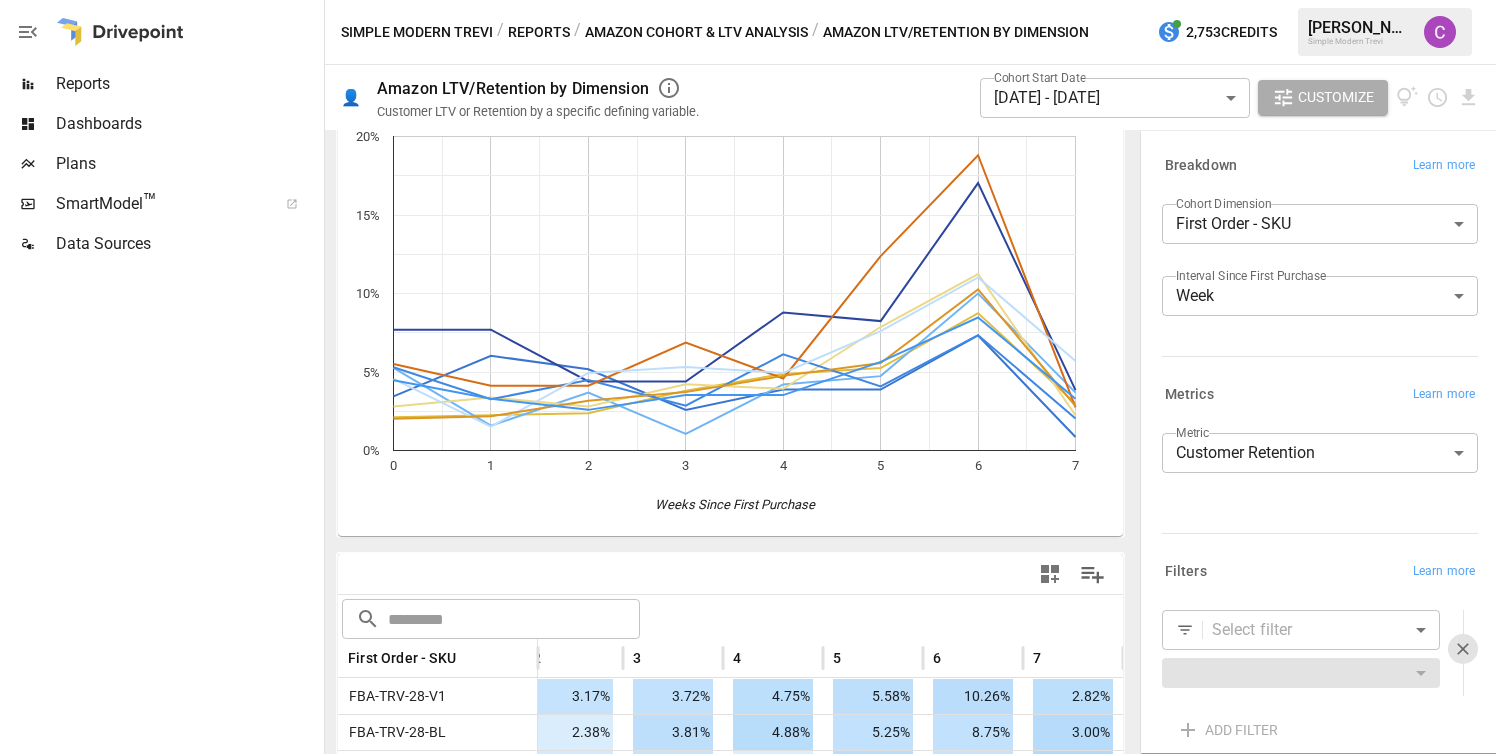 click on "Amazon Cohort & LTV Analysis" at bounding box center [696, 32] 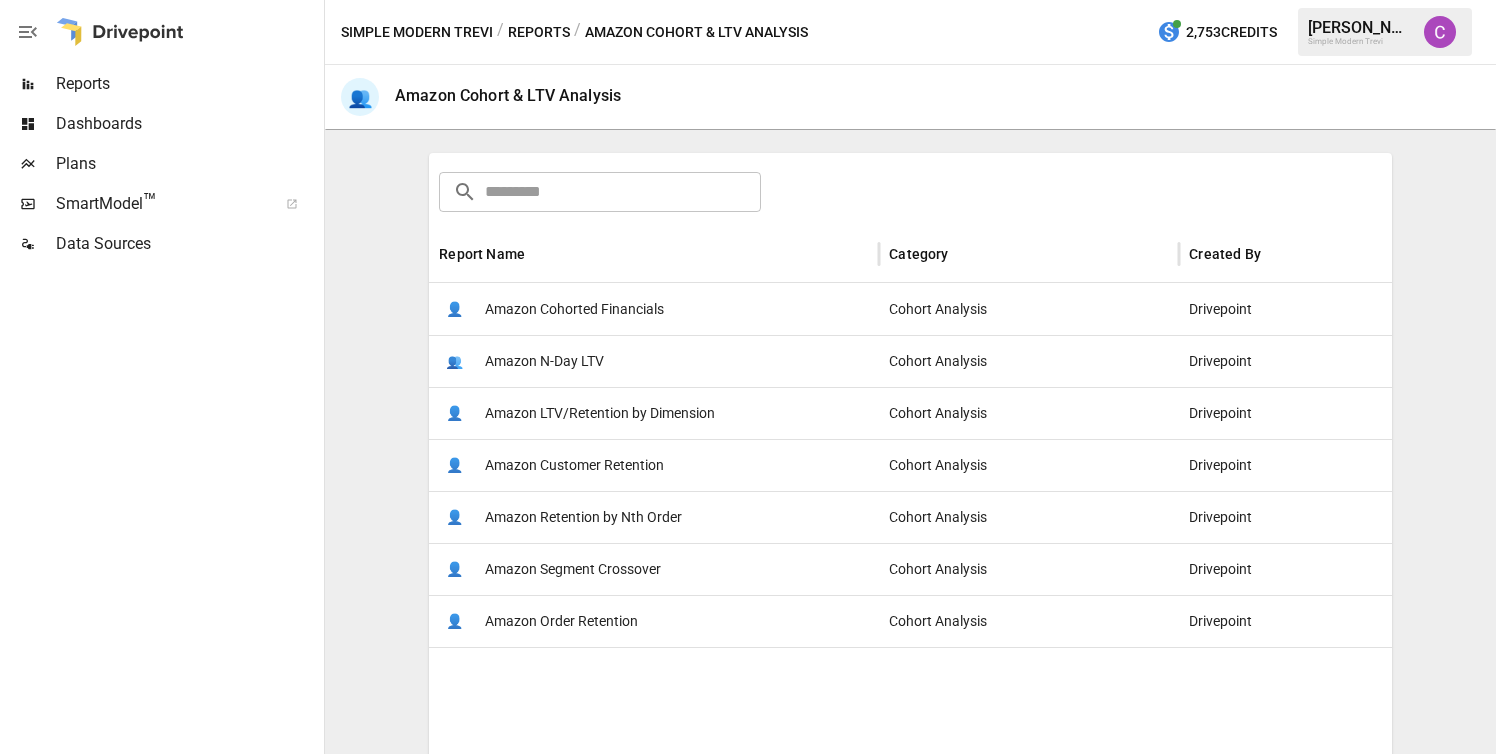 scroll, scrollTop: 287, scrollLeft: 0, axis: vertical 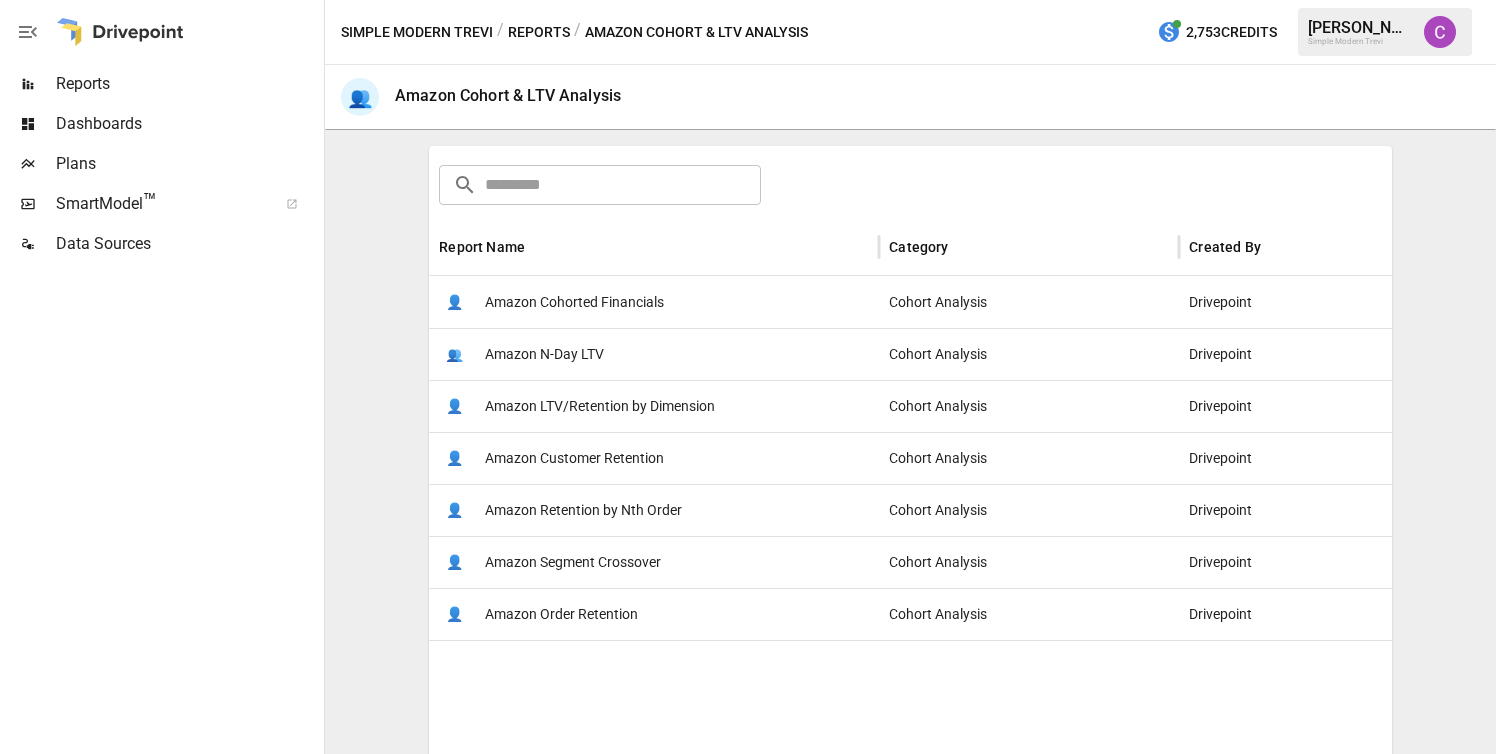 click on "Amazon N-Day LTV" at bounding box center [544, 354] 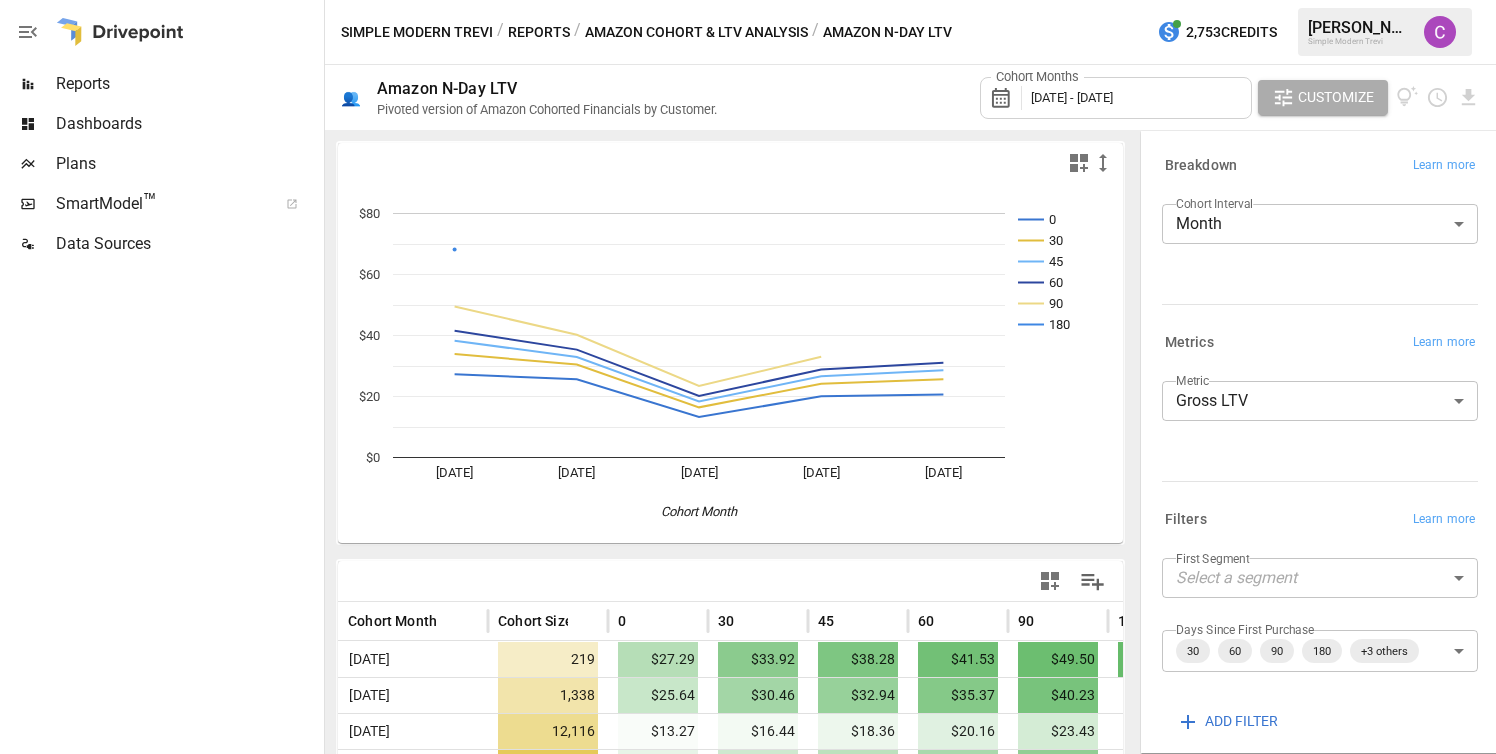 click on "**********" at bounding box center [748, 0] 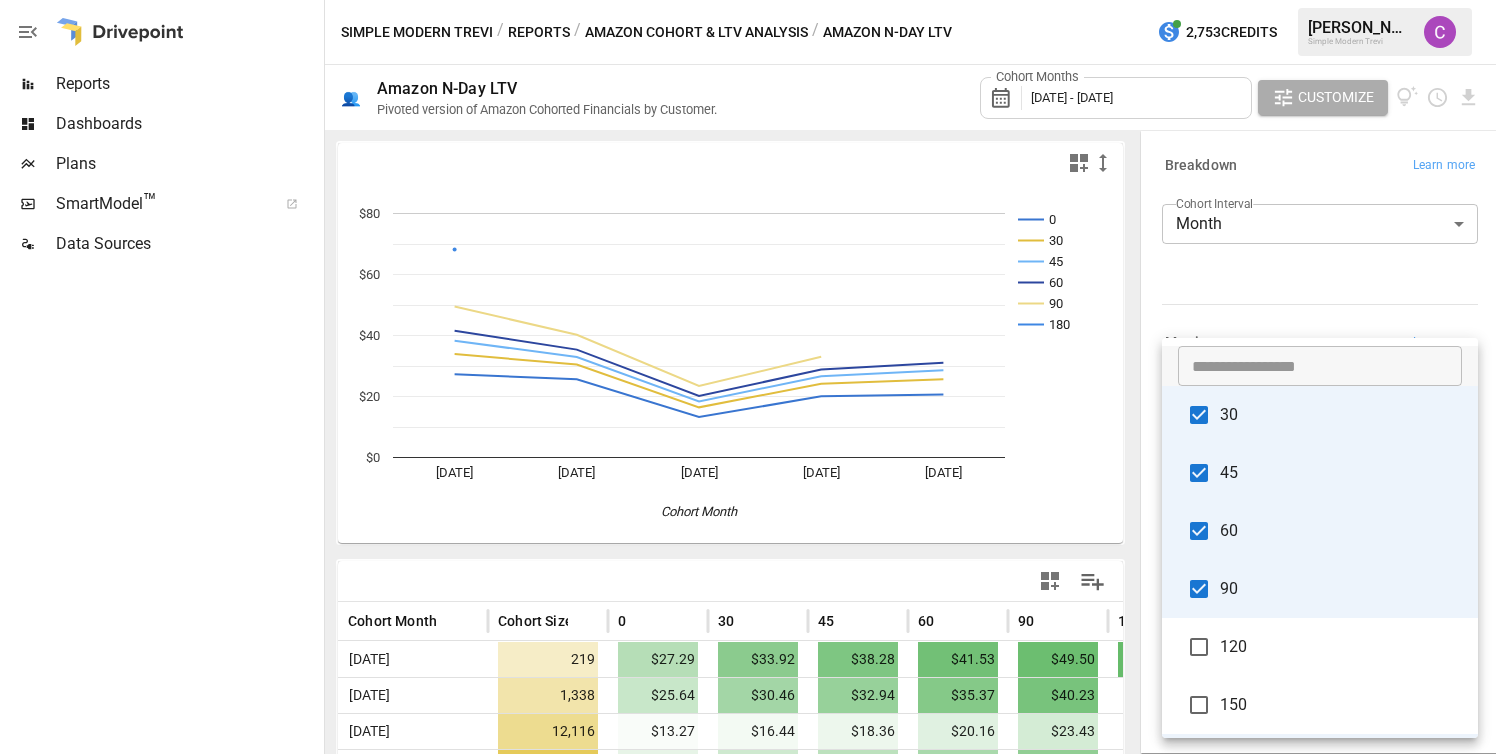 scroll, scrollTop: 468, scrollLeft: 0, axis: vertical 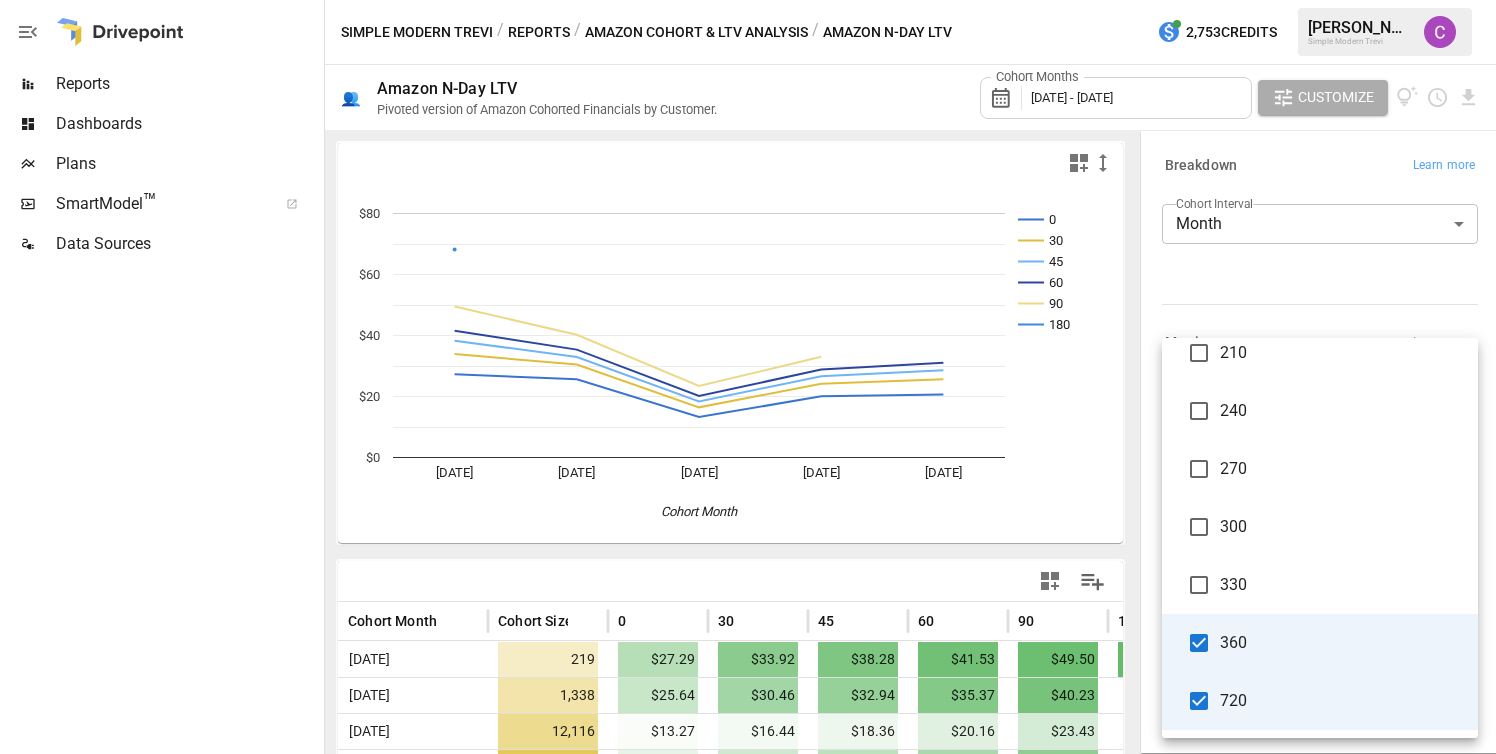click at bounding box center [748, 377] 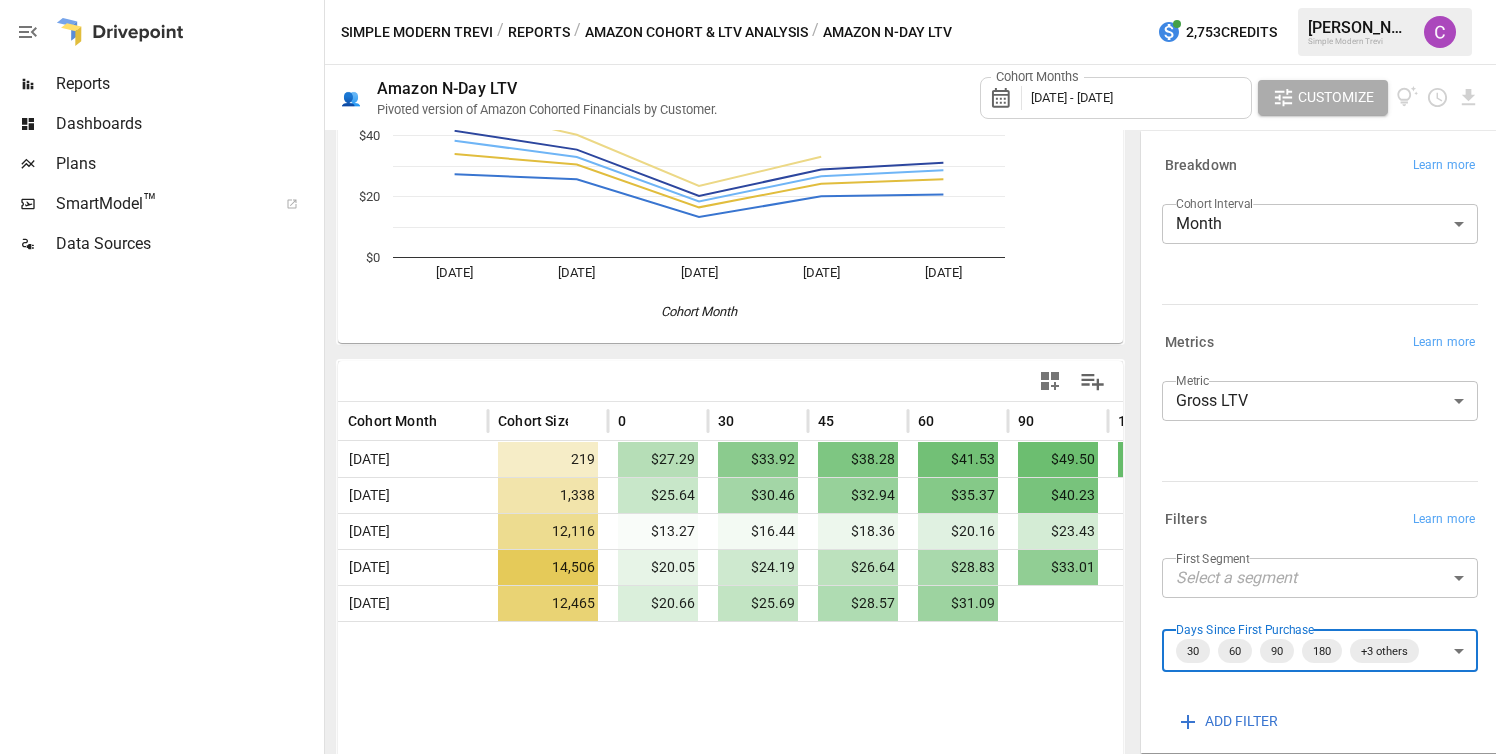 scroll, scrollTop: 220, scrollLeft: 0, axis: vertical 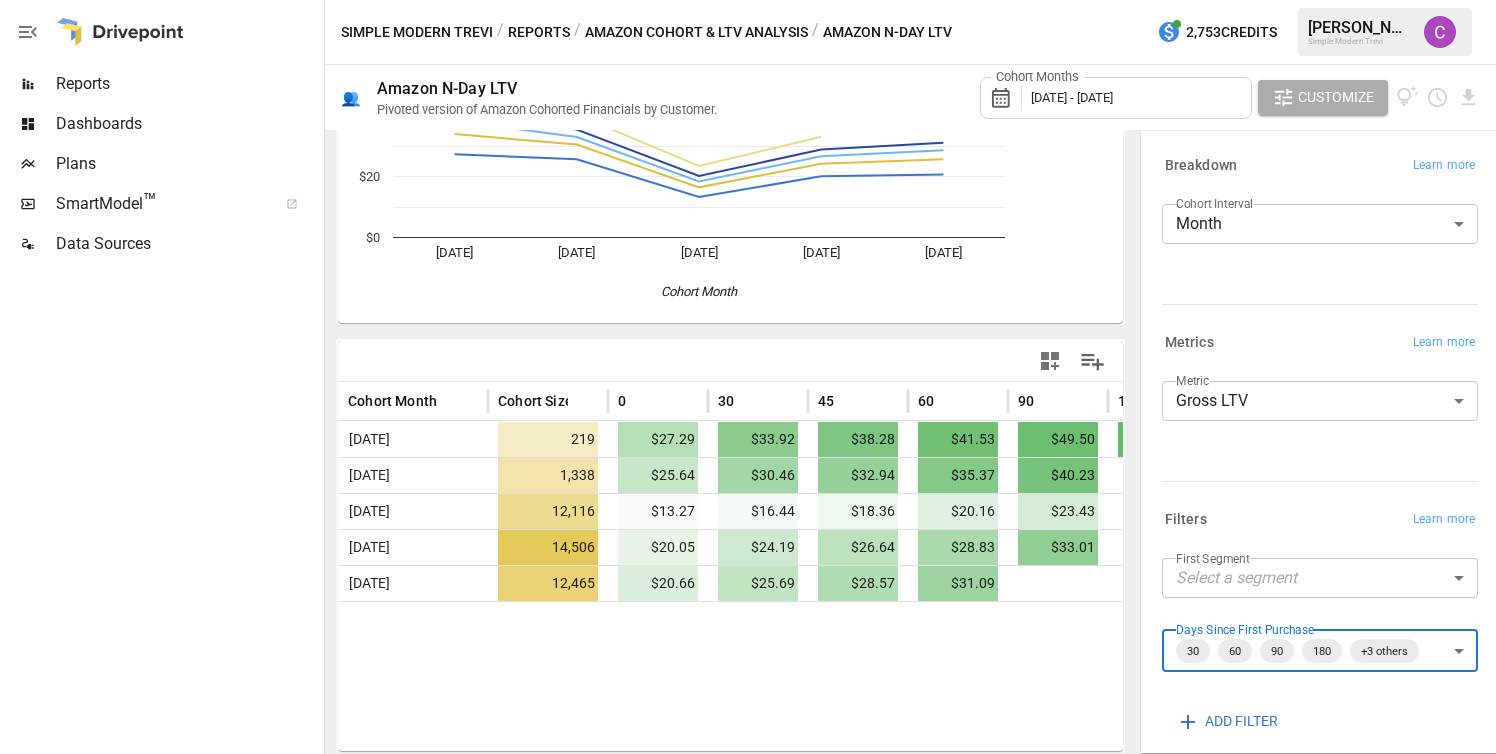 click on "[DATE] - [DATE]" at bounding box center (1072, 97) 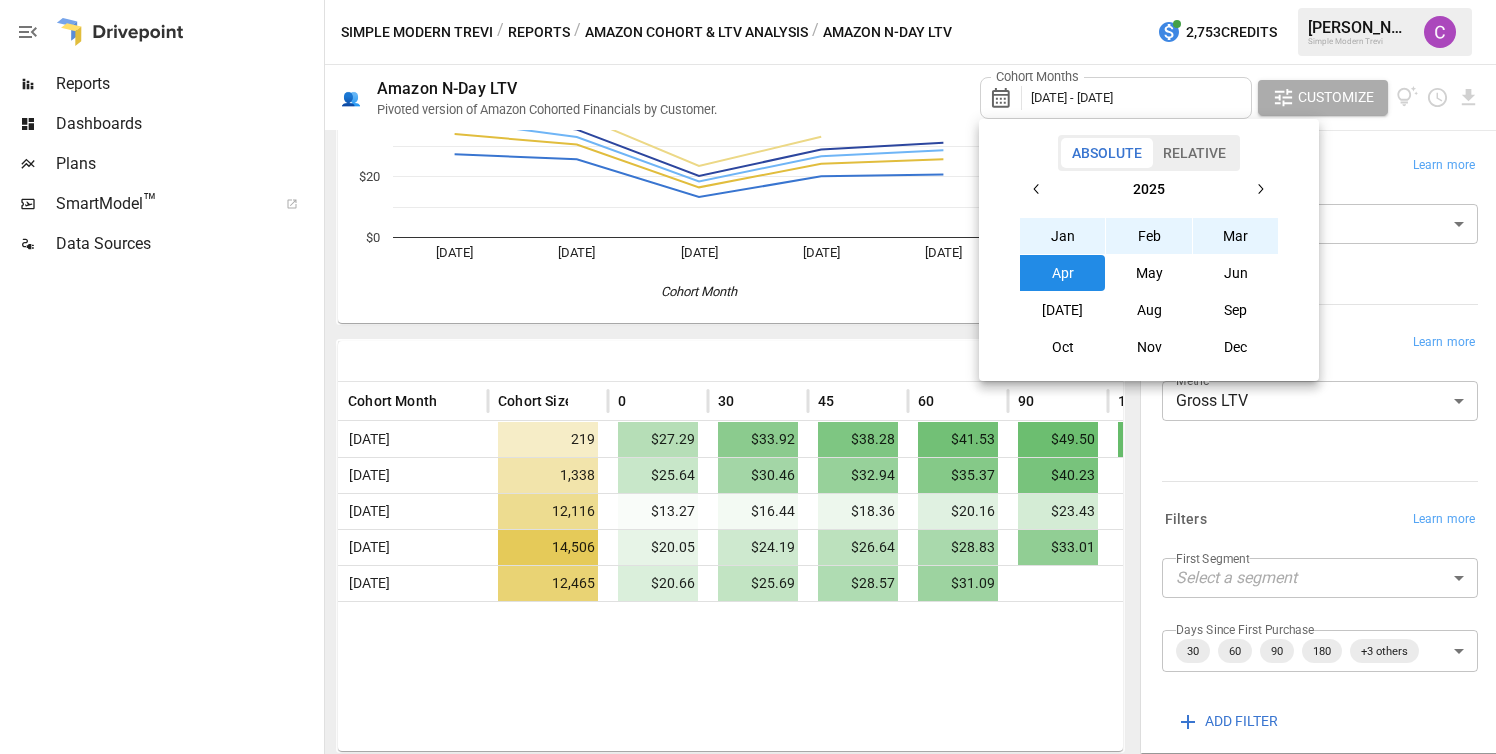 click on "Jan" at bounding box center [1063, 236] 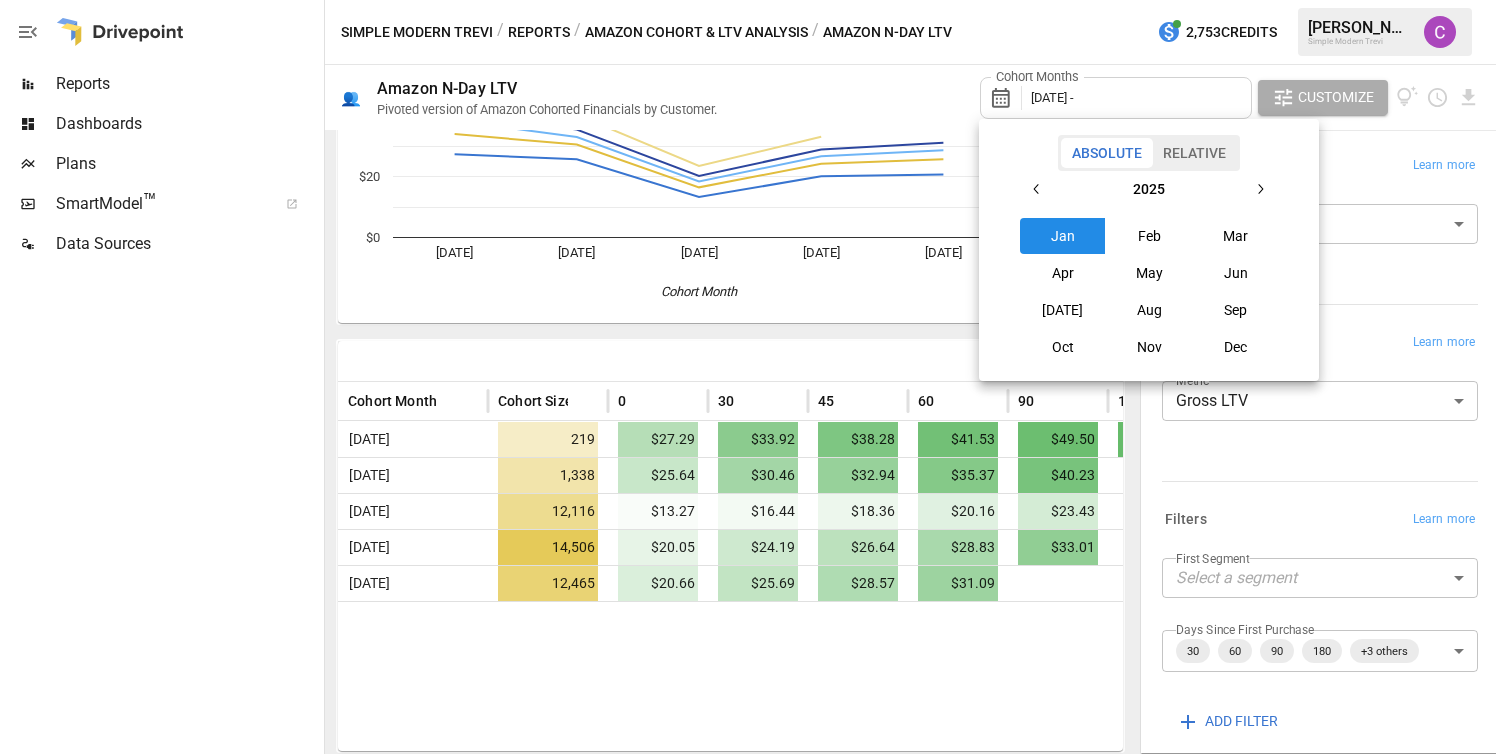 click 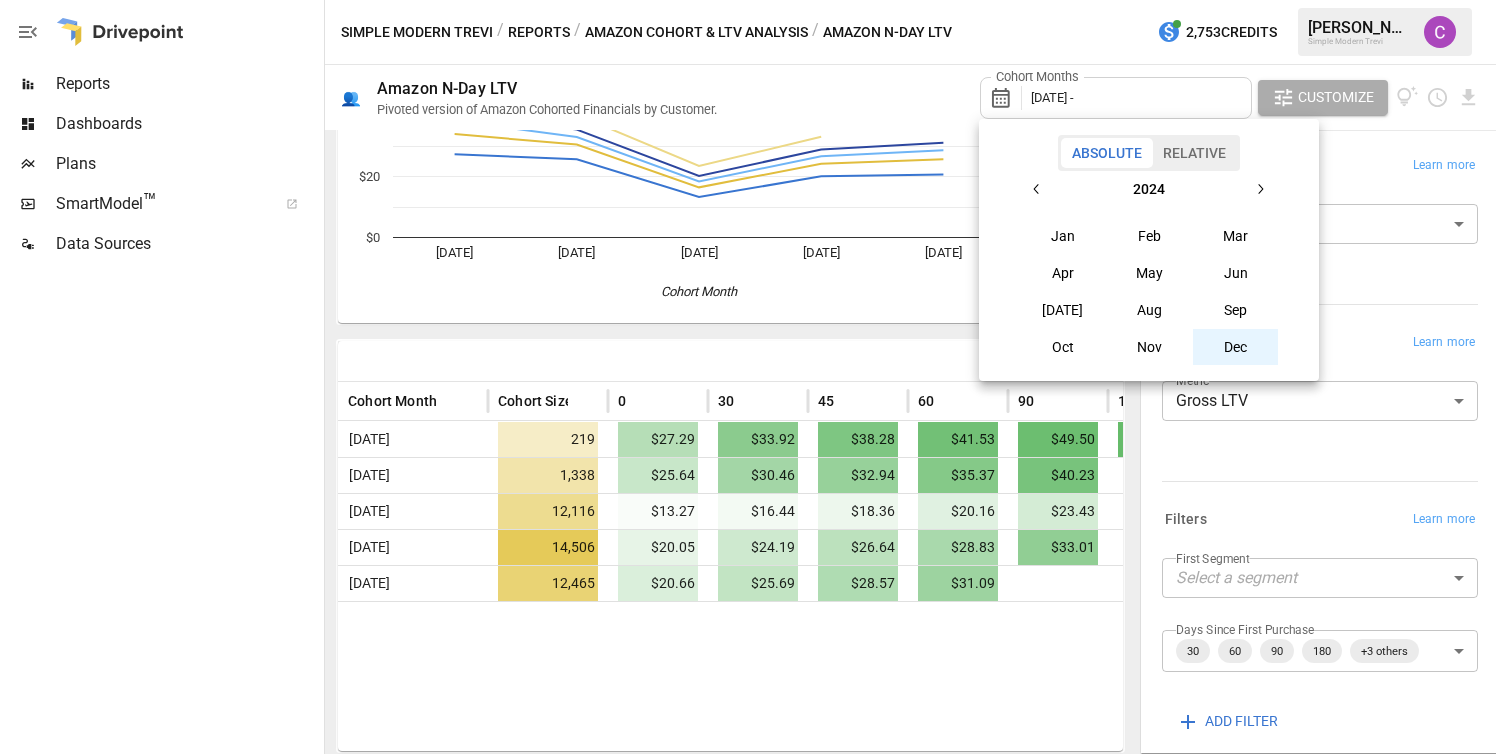 click on "Dec" at bounding box center (1236, 347) 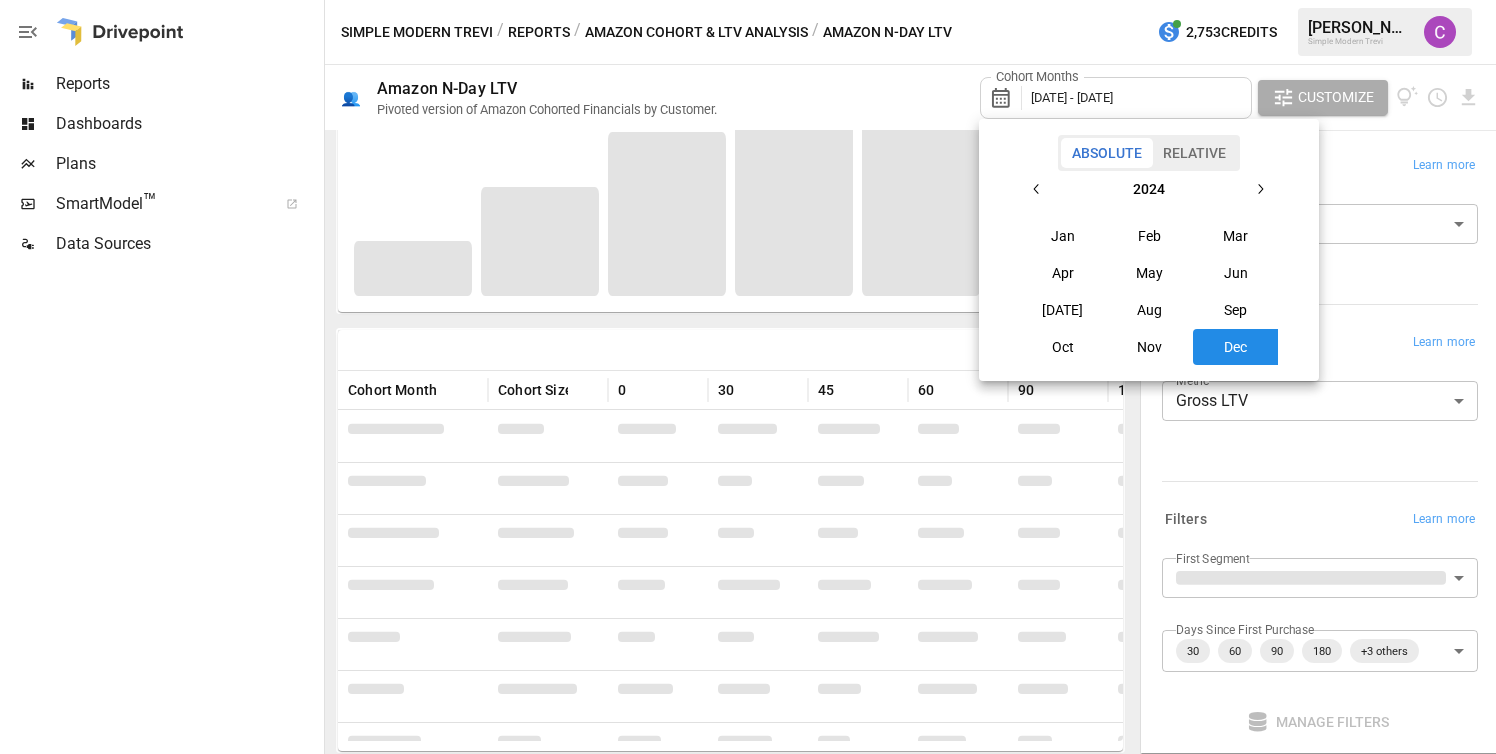 click 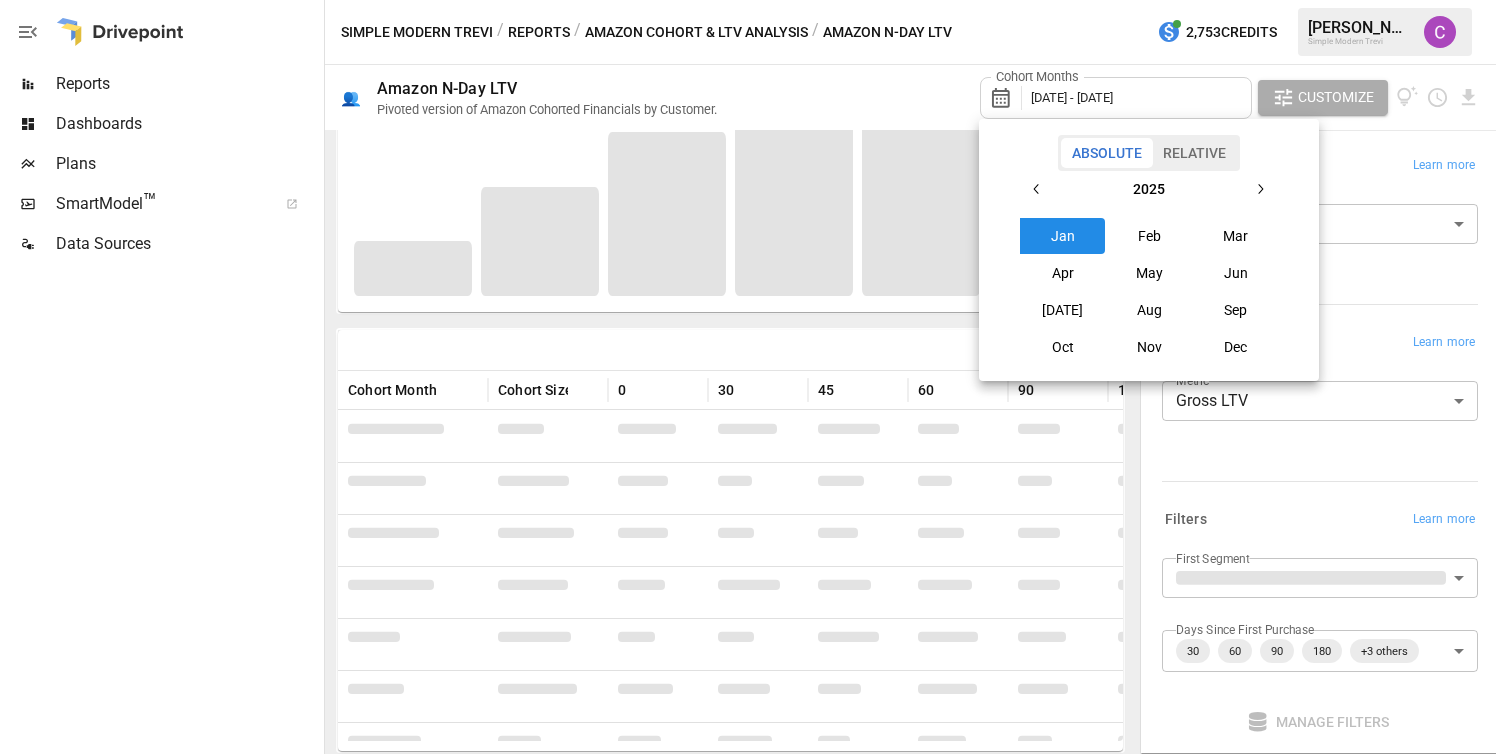 click on "Jun" at bounding box center [1236, 273] 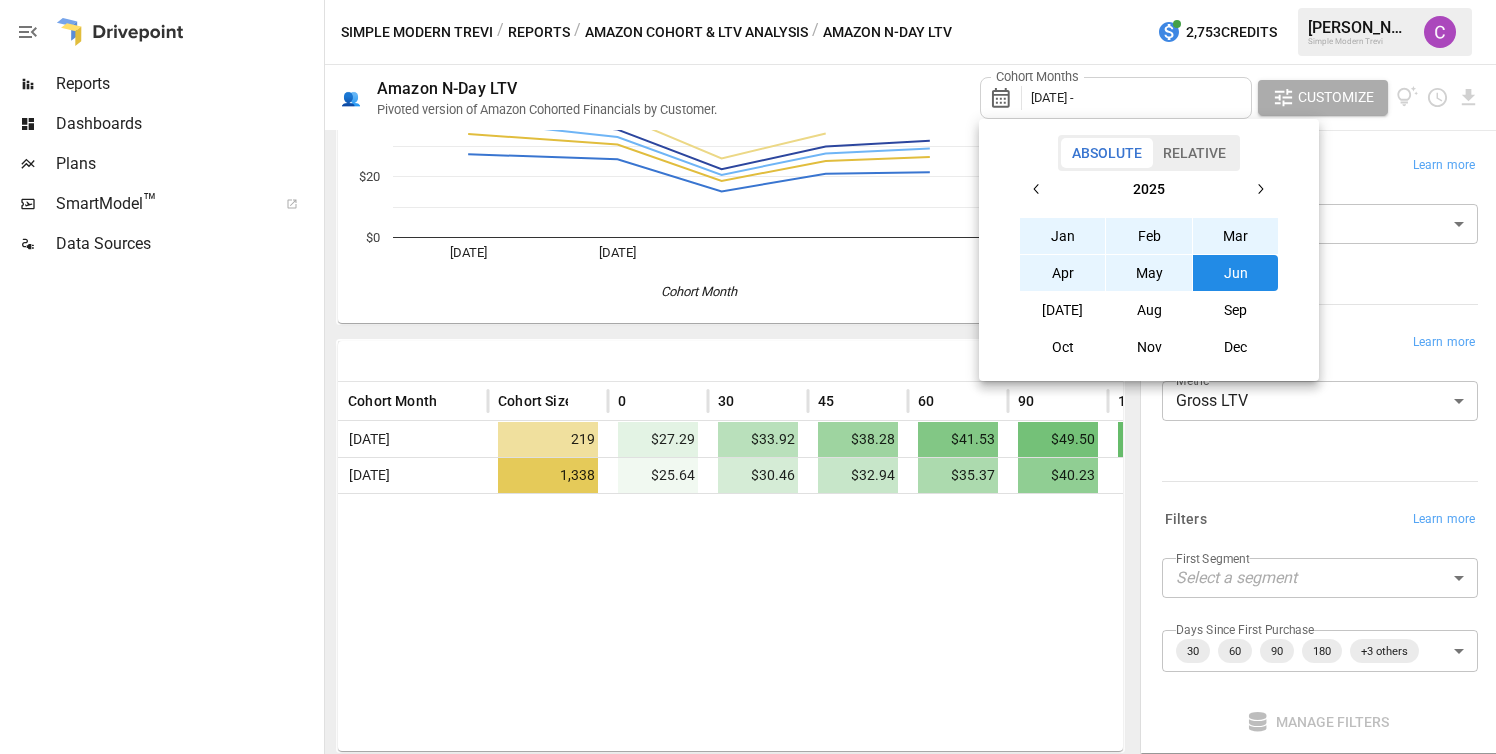 click at bounding box center [1037, 189] 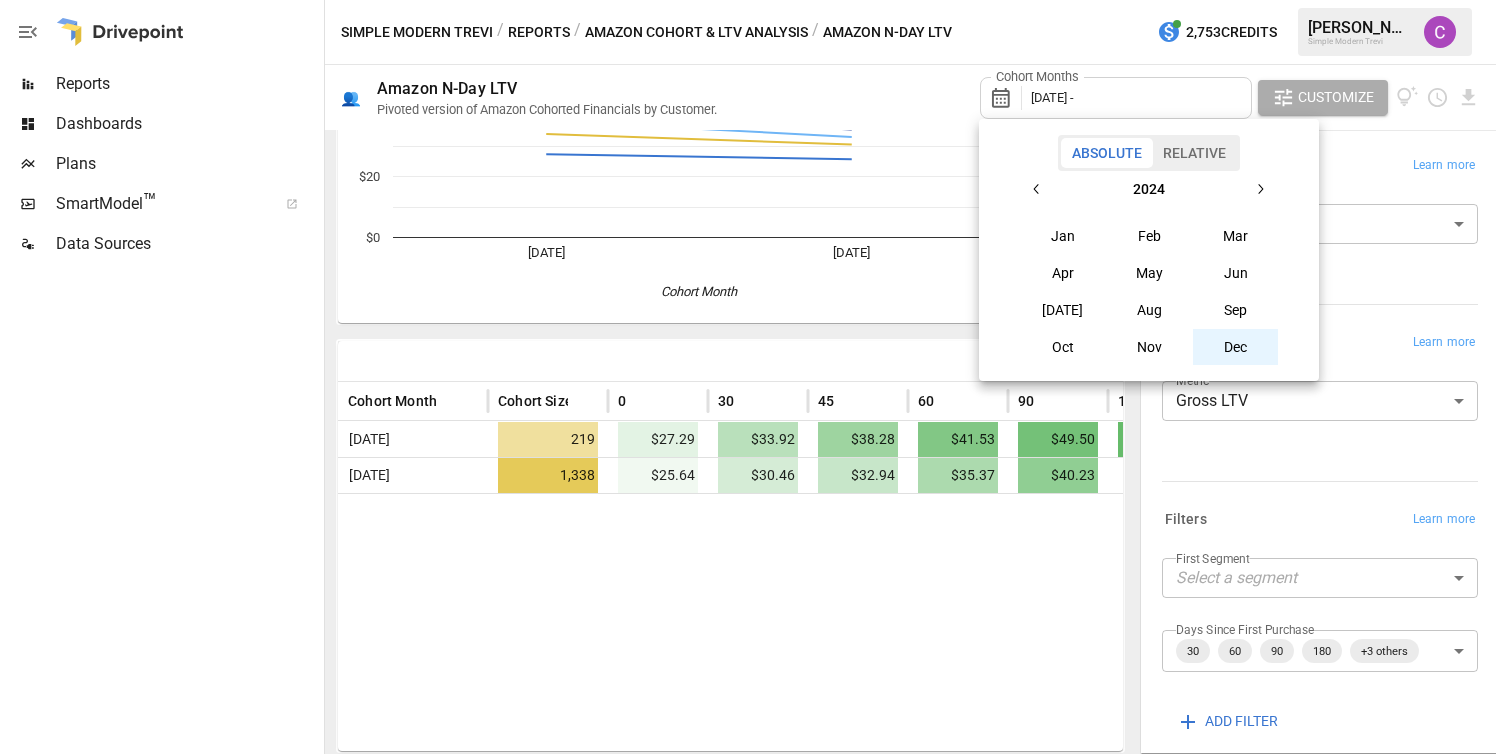 click on "Dec" at bounding box center [1236, 347] 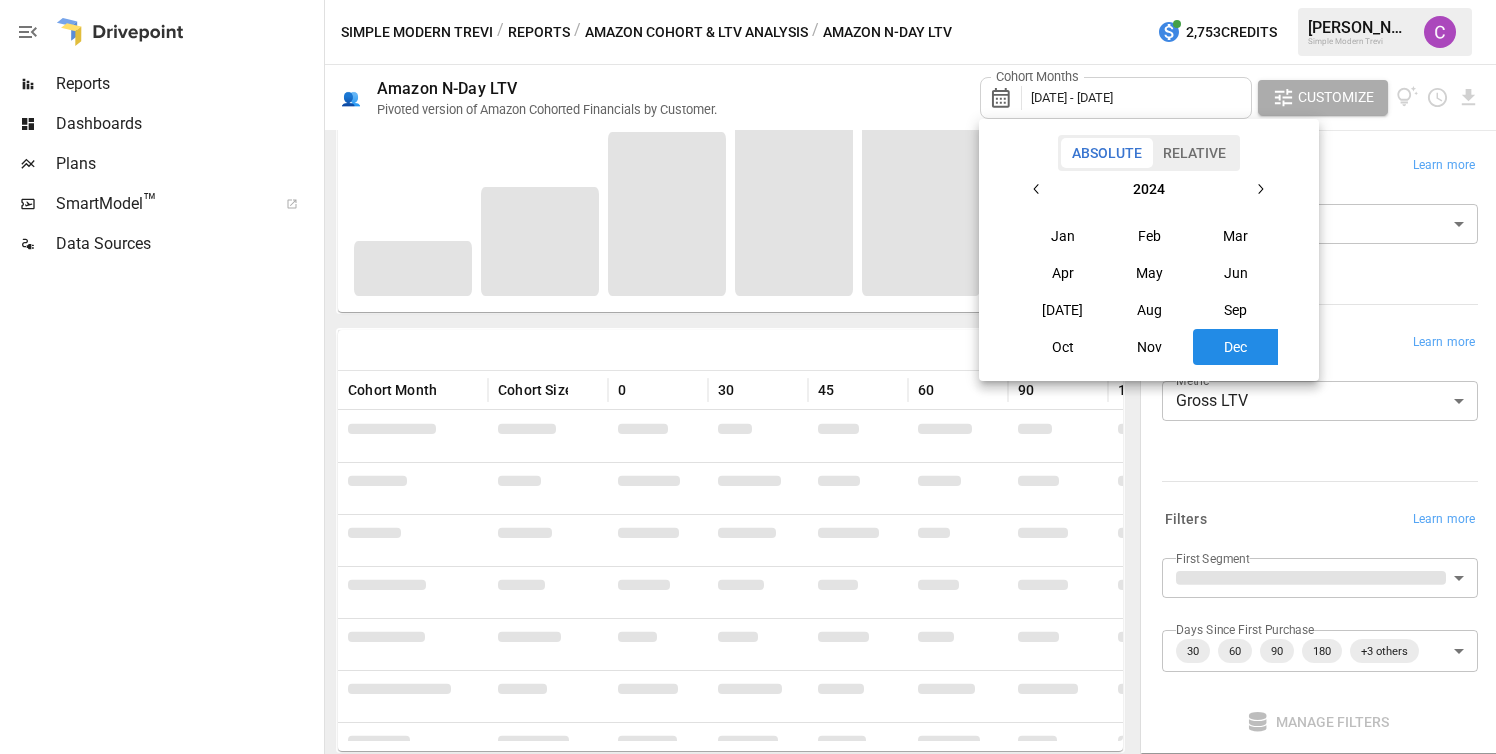 click at bounding box center [748, 377] 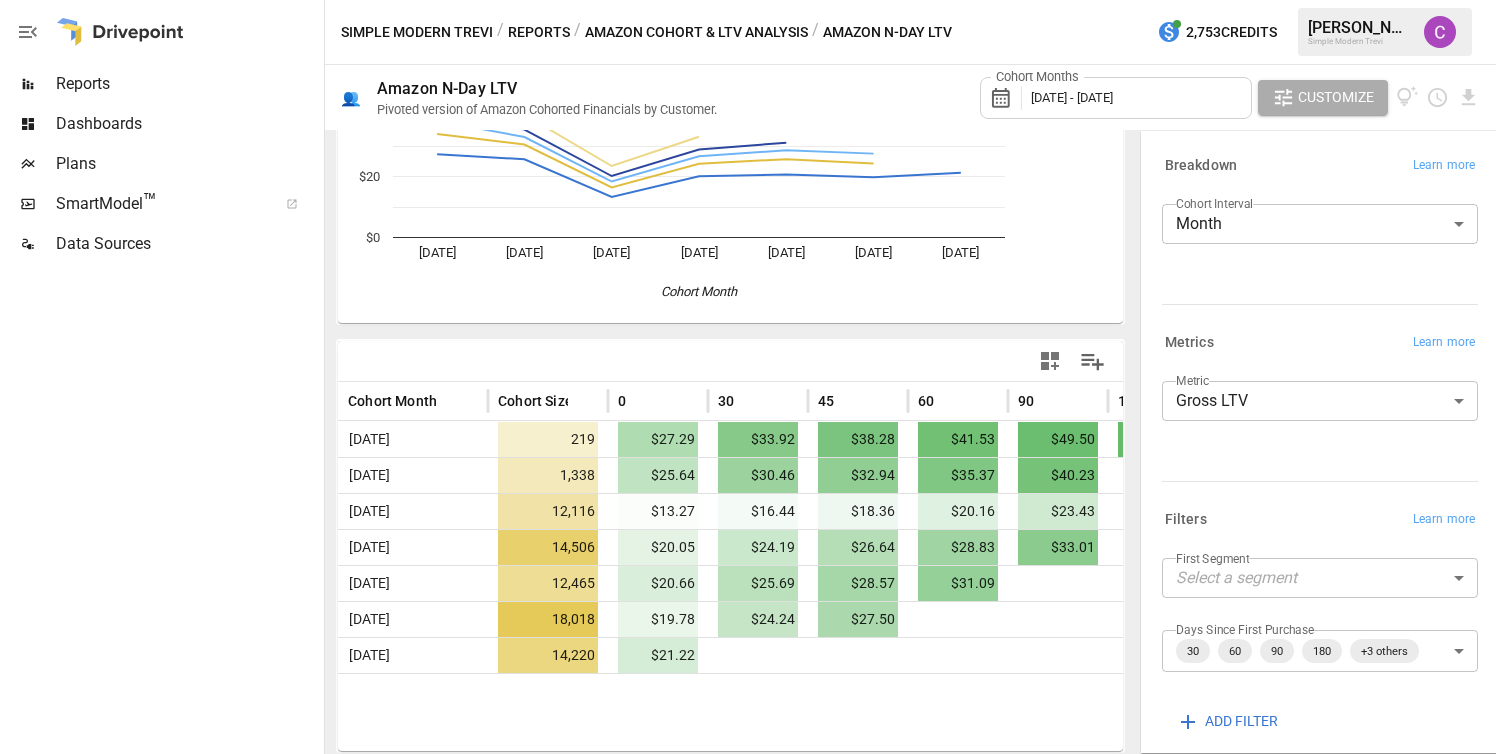 click on "Reports Dashboards Plans SmartModel ™ Data Sources Simple Modern Trevi / Reports / Amazon Cohort & LTV Analysis / Amazon N-Day LTV 2,753  Credits Corbin W. Simple Modern Trevi 👥 Amazon N-Day LTV Pivoted version of Amazon Cohorted Financials by Customer. Cohort Months [DATE] - [DATE] Customize 0 30 45 60 90 180 [DATE] [DATE] [DATE] [DATE] [DATE] [DATE] [DATE] $0 $20 $40 $60 $80 Cohort Month [DATE] Cohort Month  Cohort Size   0   30   45   60   90   180 [DATE] 219 $27.29 $33.92 $38.28 $41.53 $49.50 $68.[DATE] 1,338 $25.64 $30.46 $32.94 $35.37 $40.[DATE] 12,116 $13.27 $16.44 $18.36 $20.16 $23.43 [DATE] 14,506 $20.05 $24.19 $26.64 $28.83 $33.[DATE] 12,465 $20.66 $25.69 $28.57 $31.[DATE] 18,018 $19.78 $24.24 $27.50 [DATE] 14,220 $21.22 Breakdown Learn more Cohort Interval Month ***** ​ Metrics Learn more Metric Gross LTV ********* ​ Filters Learn more First Segment Select a segment ​ Days Since First Purchase 30 60 90 180 +3 others ​ ADD FILTER" at bounding box center (748, 0) 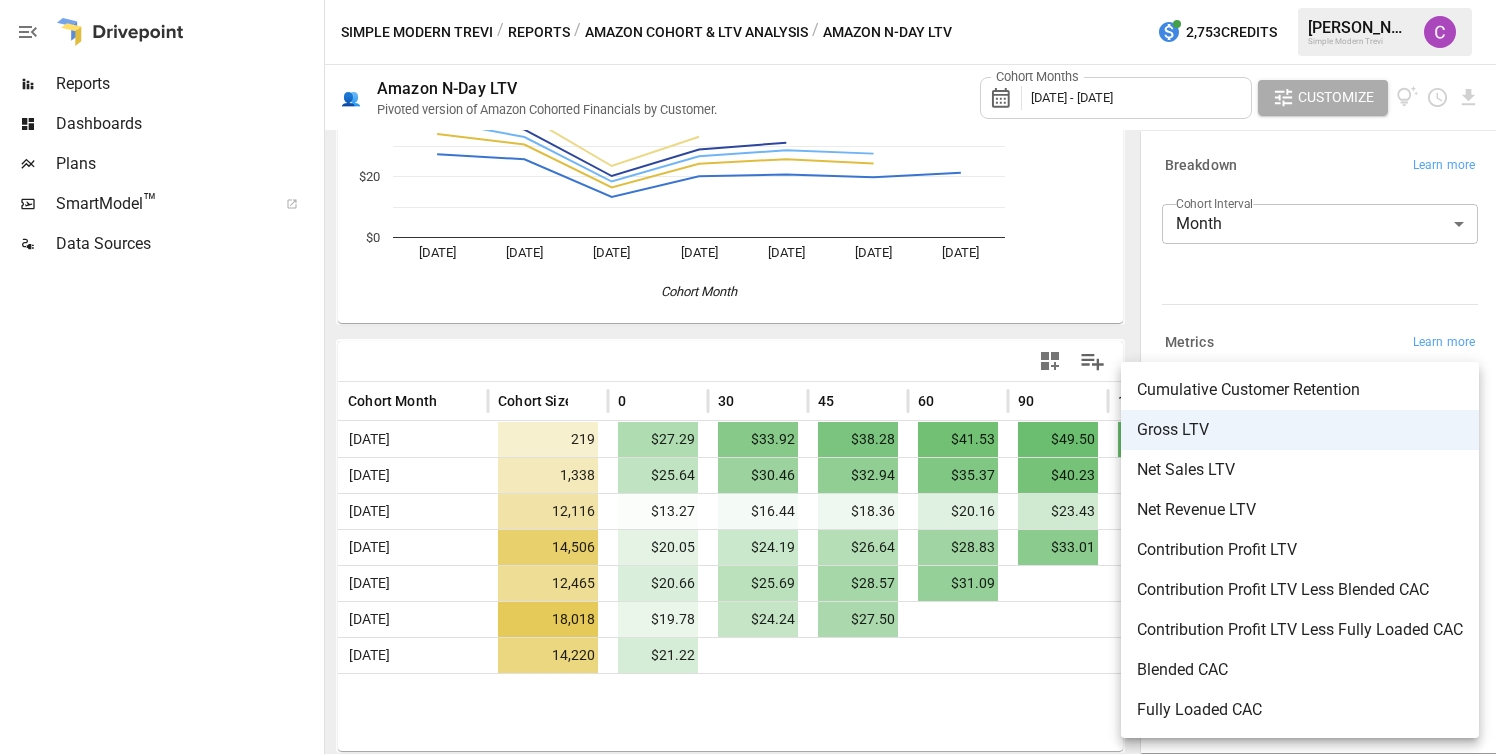 click at bounding box center (748, 377) 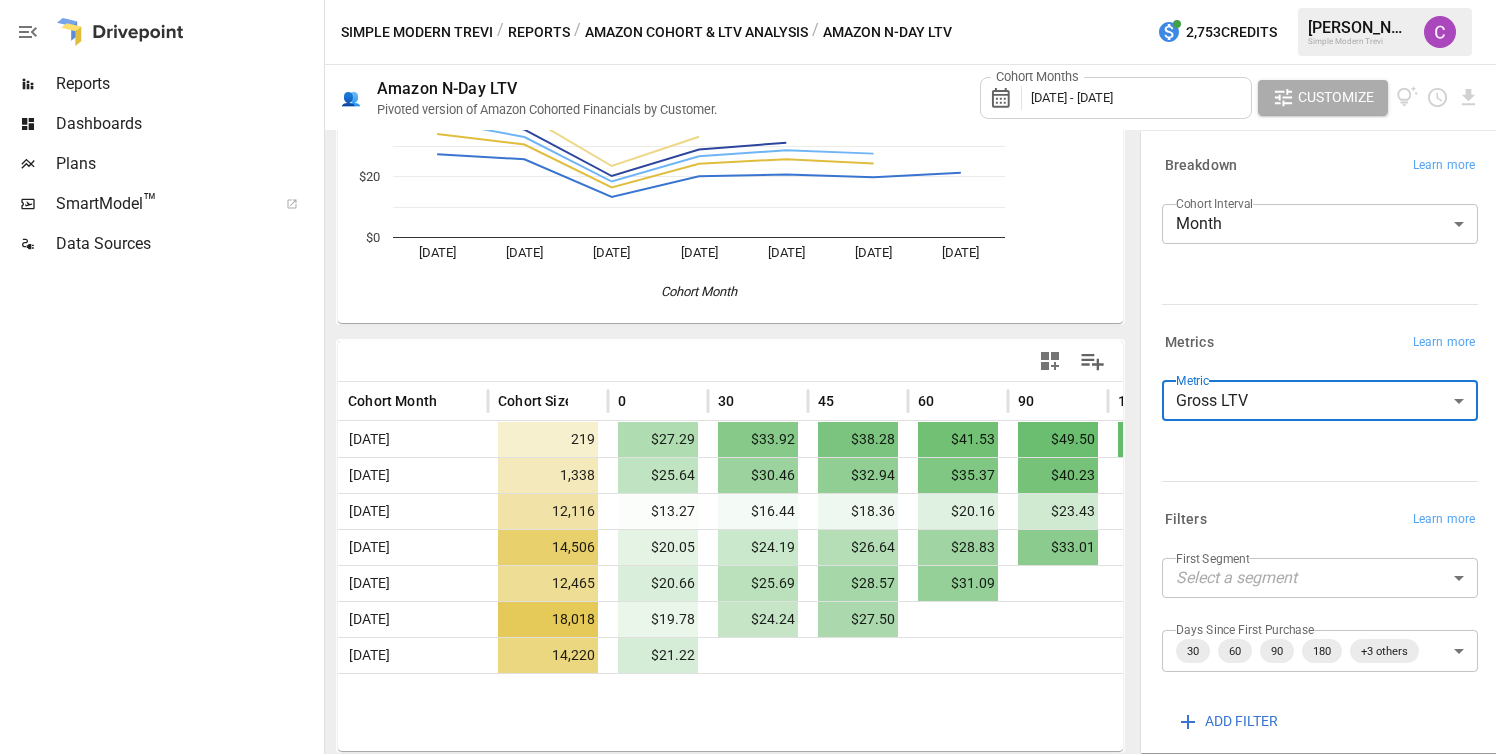 click on "Reports Dashboards Plans SmartModel ™ Data Sources Simple Modern Trevi / Reports / Amazon Cohort & LTV Analysis / Amazon N-Day LTV 2,753  Credits Corbin W. Simple Modern Trevi 👥 Amazon N-Day LTV Pivoted version of Amazon Cohorted Financials by Customer. Cohort Months [DATE] - [DATE] Customize 0 30 45 60 90 180 [DATE] [DATE] [DATE] [DATE] [DATE] [DATE] [DATE] $0 $20 $40 $60 $80 Cohort Month [DATE] Cohort Month  Cohort Size   0   30   45   60   90   180 [DATE] 219 $27.29 $33.92 $38.28 $41.53 $49.50 $68.[DATE] 1,338 $25.64 $30.46 $32.94 $35.37 $40.[DATE] 12,116 $13.27 $16.44 $18.36 $20.16 $23.43 [DATE] 14,506 $20.05 $24.19 $26.64 $28.83 $33.[DATE] 12,465 $20.66 $25.69 $28.57 $31.[DATE] 18,018 $19.78 $24.24 $27.50 [DATE] 14,220 $21.22 Breakdown Learn more Cohort Interval Month ***** ​ Metrics Learn more Metric Gross LTV ********* ​ Filters Learn more First Segment Select a segment ​ Days Since First Purchase 30 60 90 180 +3 others ​ ADD FILTER" at bounding box center (748, 0) 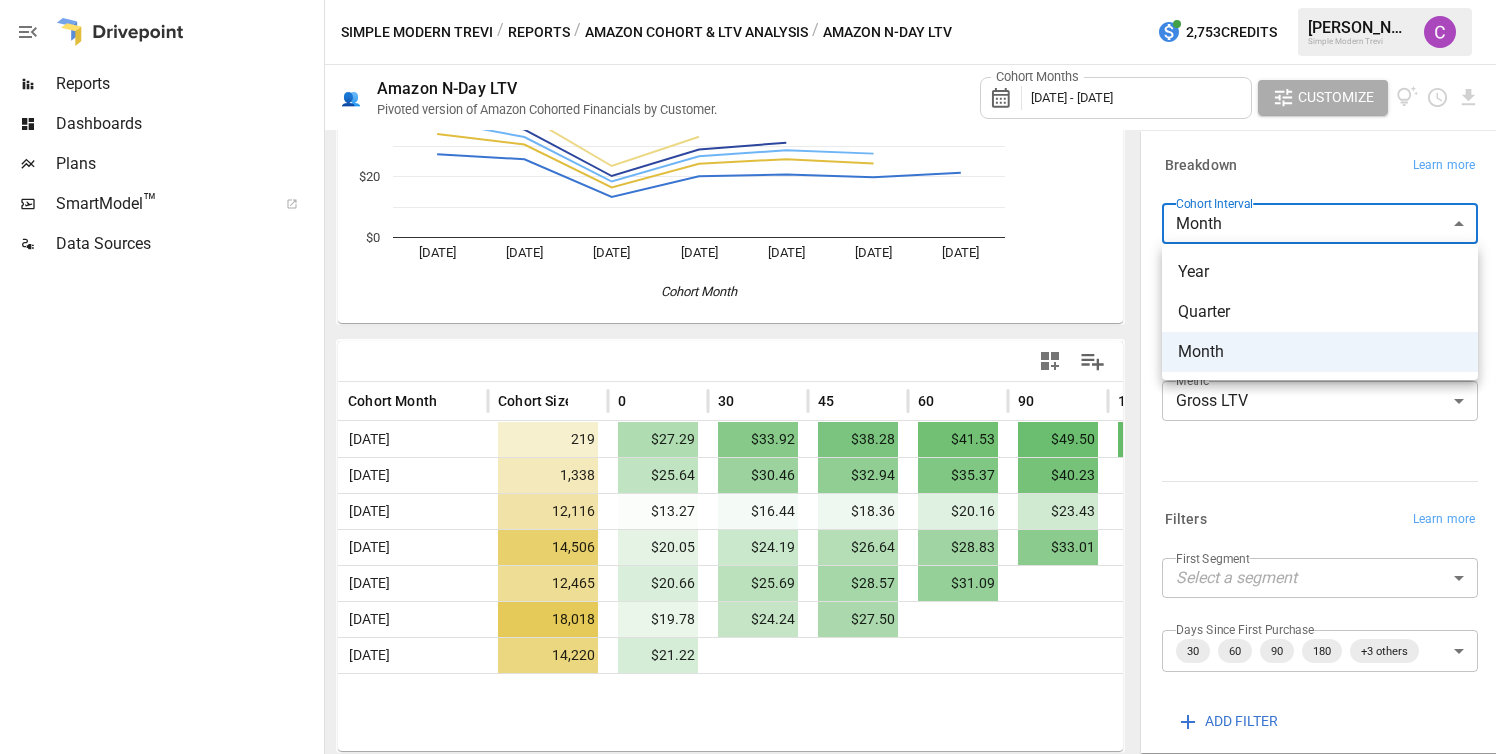 click at bounding box center [748, 377] 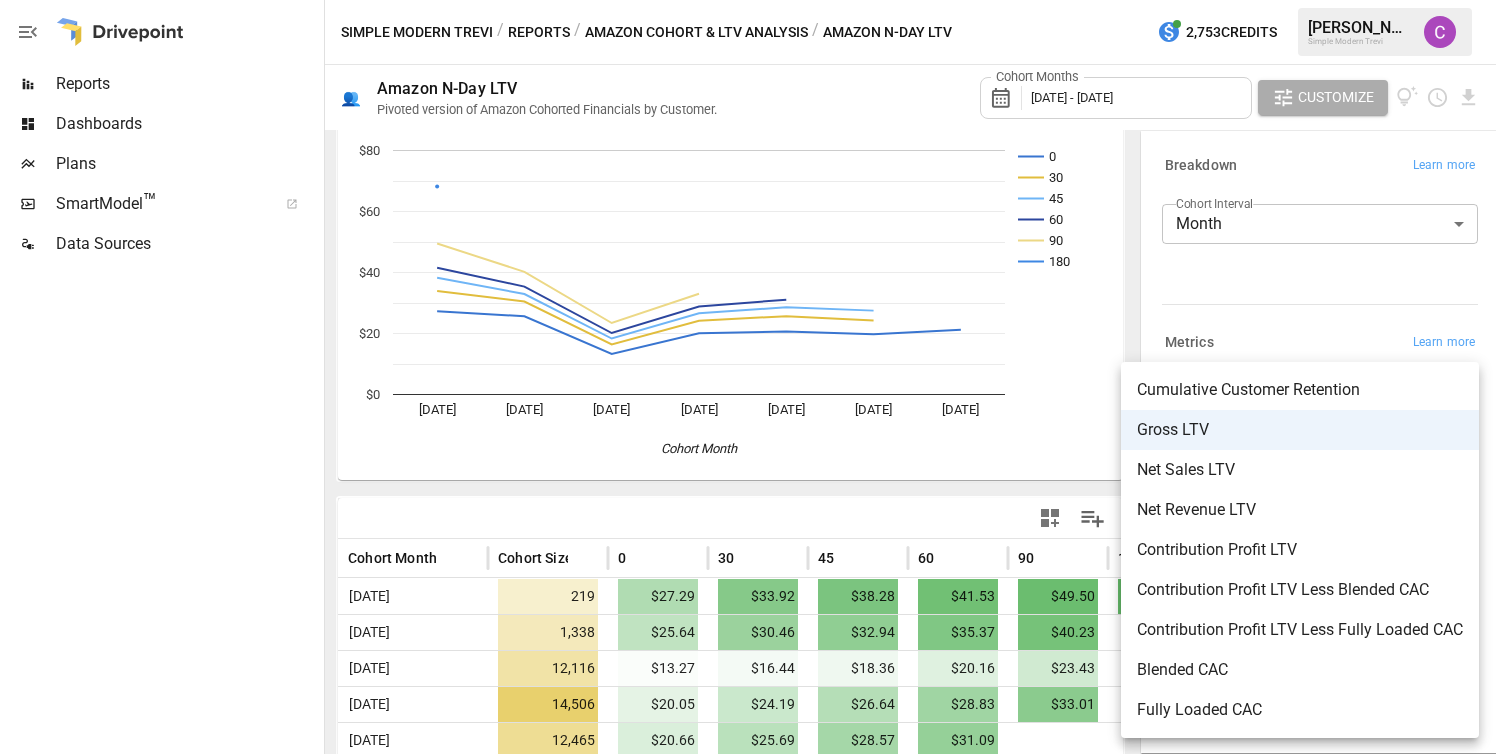 click on "Reports Dashboards Plans SmartModel ™ Data Sources Simple Modern Trevi / Reports / Amazon Cohort & LTV Analysis / Amazon N-Day LTV 2,753  Credits Corbin W. Simple Modern Trevi 👥 Amazon N-Day LTV Pivoted version of Amazon Cohorted Financials by Customer. Cohort Months [DATE] - [DATE] Customize 0 30 45 60 90 180 [DATE] [DATE] [DATE] [DATE] [DATE] [DATE] [DATE] $0 $20 $40 $60 $80 Cohort Month [DATE] Cohort Month  Cohort Size   0   30   45   60   90   180 [DATE] 219 $27.29 $33.92 $38.28 $41.53 $49.50 $68.[DATE] 1,338 $25.64 $30.46 $32.94 $35.37 $40.[DATE] 12,116 $13.27 $16.44 $18.36 $20.16 $23.43 [DATE] 14,506 $20.05 $24.19 $26.64 $28.83 $33.[DATE] 12,465 $20.66 $25.69 $28.57 $31.[DATE] 18,018 $19.78 $24.24 $27.50 [DATE] 14,220 $21.22 Breakdown Learn more Cohort Interval Month ***** ​ Metrics Learn more Metric Gross LTV ********* ​ Filters Learn more First Segment Select a segment ​ Days Since First Purchase 30 60 90 180 +3 others ​ ADD FILTER" at bounding box center [748, 0] 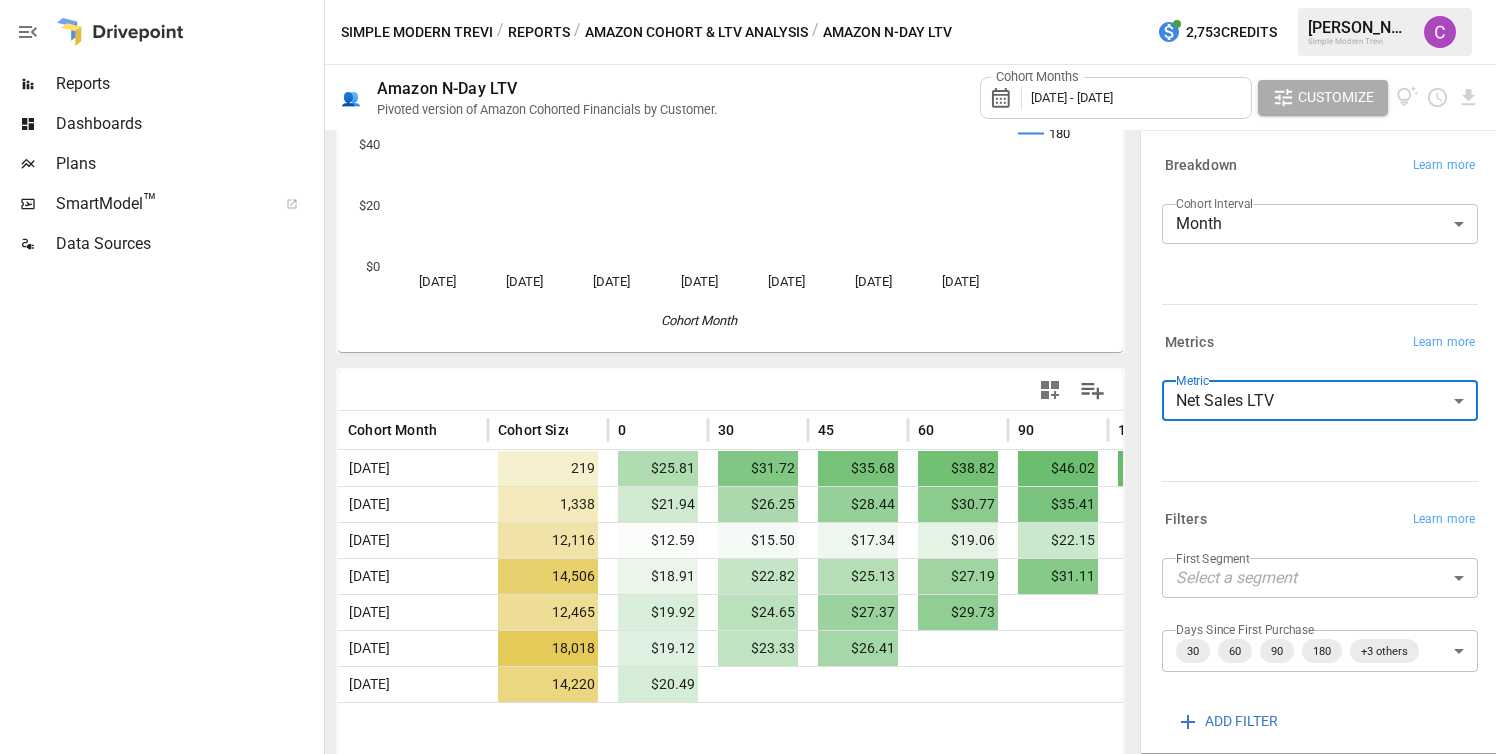click on "**********" at bounding box center [748, 0] 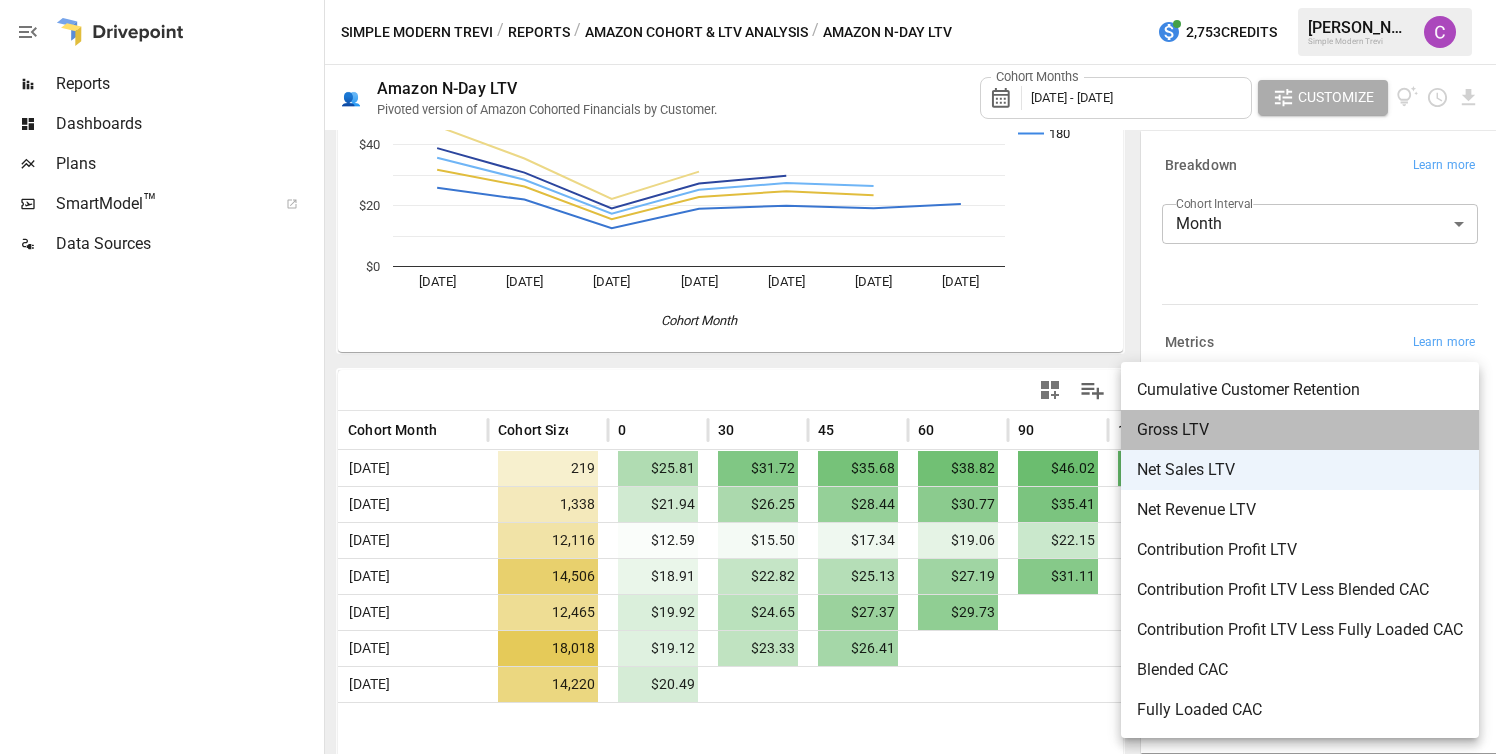 click on "Gross LTV" at bounding box center [1300, 430] 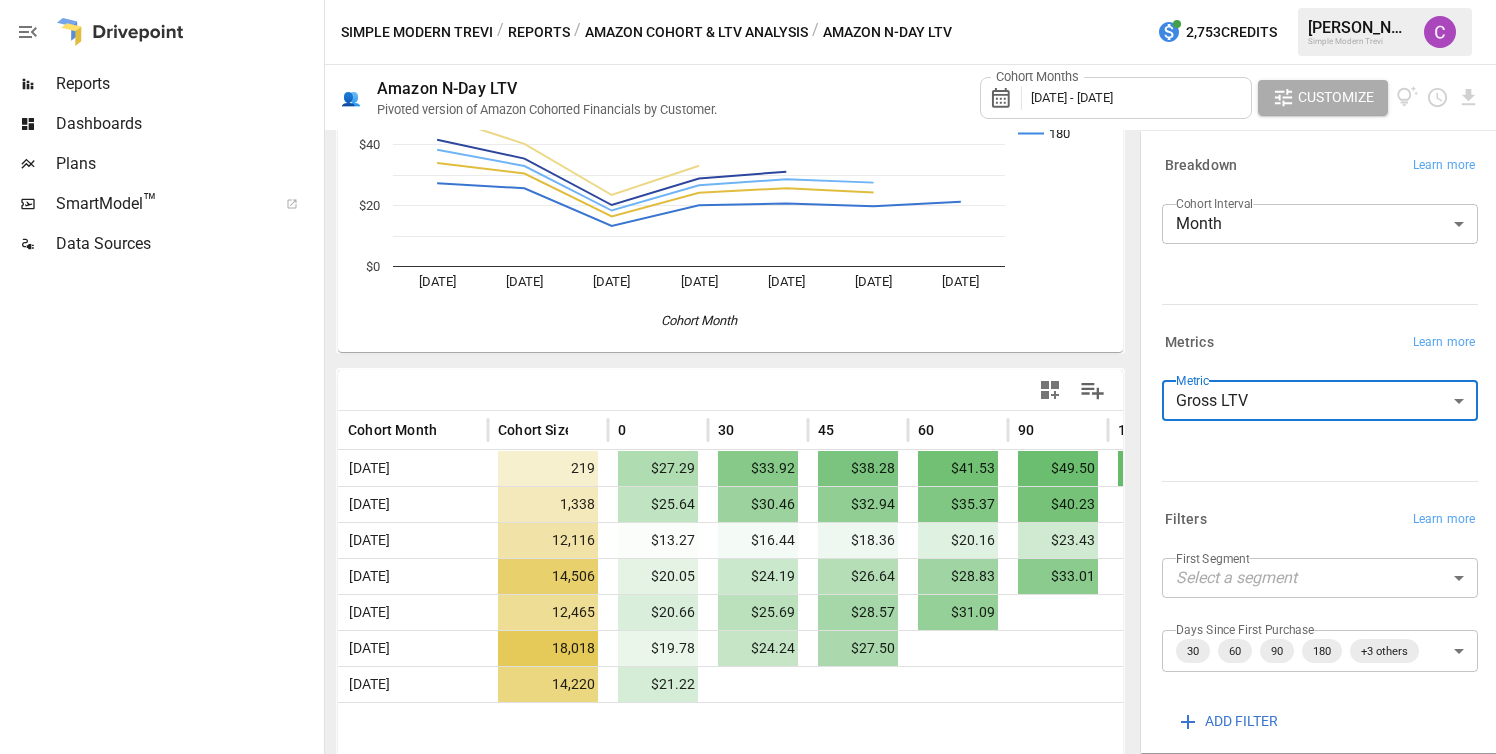 click on "Reports Dashboards Plans SmartModel ™ Data Sources Simple Modern Trevi / Reports / Amazon Cohort & LTV Analysis / Amazon N-Day LTV 2,753  Credits Corbin W. Simple Modern Trevi 👥 Amazon N-Day LTV Pivoted version of Amazon Cohorted Financials by Customer. Cohort Months [DATE] - [DATE] Customize 0 30 45 60 90 180 [DATE] [DATE] [DATE] [DATE] [DATE] [DATE] [DATE] $0 $20 $40 $60 $80 Cohort Month [DATE] Cohort Month  Cohort Size   0   30   45   60   90   180 [DATE] 219 $27.29 $33.92 $38.28 $41.53 $49.50 $68.[DATE] 1,338 $25.64 $30.46 $32.94 $35.37 $40.[DATE] 12,116 $13.27 $16.44 $18.36 $20.16 $23.43 [DATE] 14,506 $20.05 $24.19 $26.64 $28.83 $33.[DATE] 12,465 $20.66 $25.69 $28.57 $31.[DATE] 18,018 $19.78 $24.24 $27.50 [DATE] 14,220 $21.22 Breakdown Learn more Cohort Interval Month ***** ​ Metrics Learn more Metric Gross LTV ********* ​ Filters Learn more First Segment Select a segment ​ Days Since First Purchase 30 60 90 180 +3 others ​ ADD FILTER" at bounding box center (748, 0) 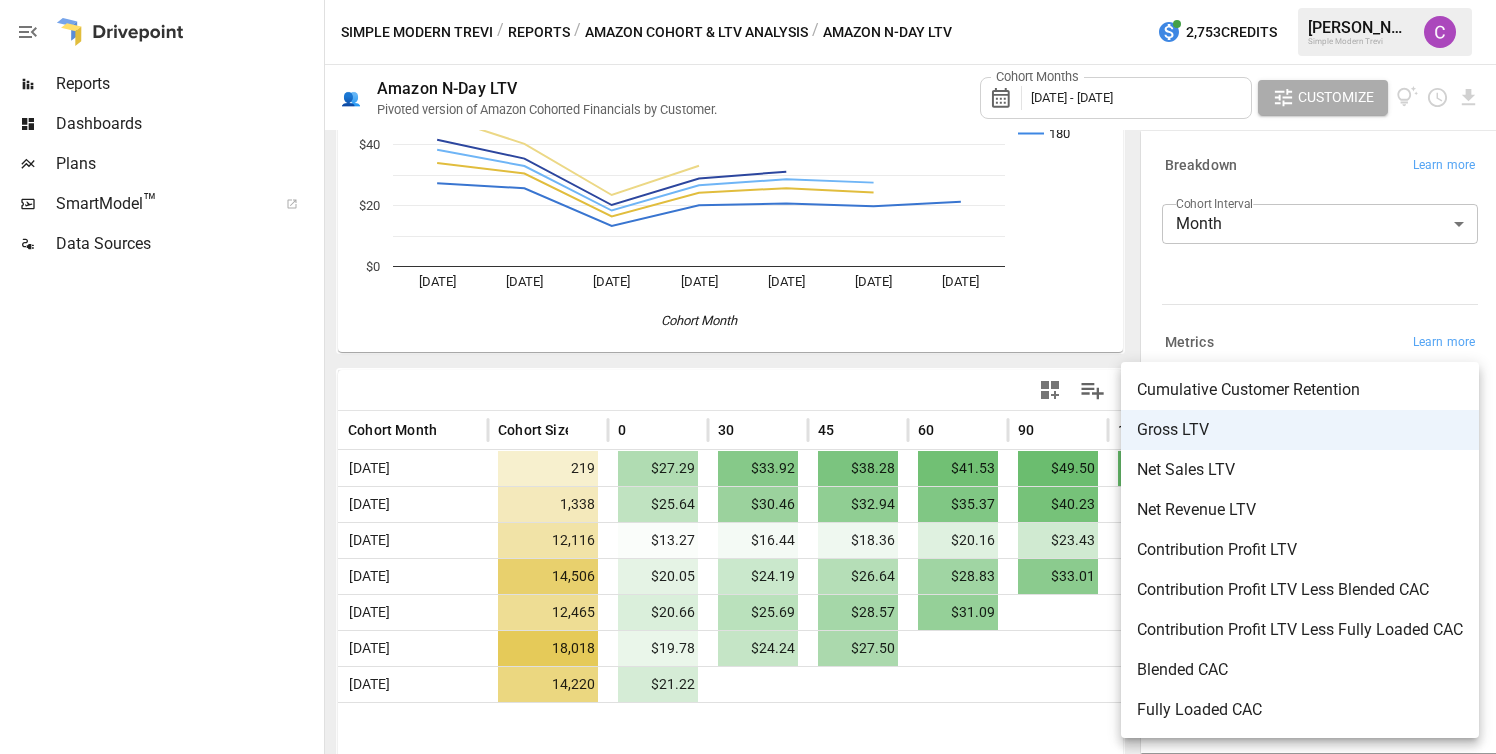 click at bounding box center (748, 377) 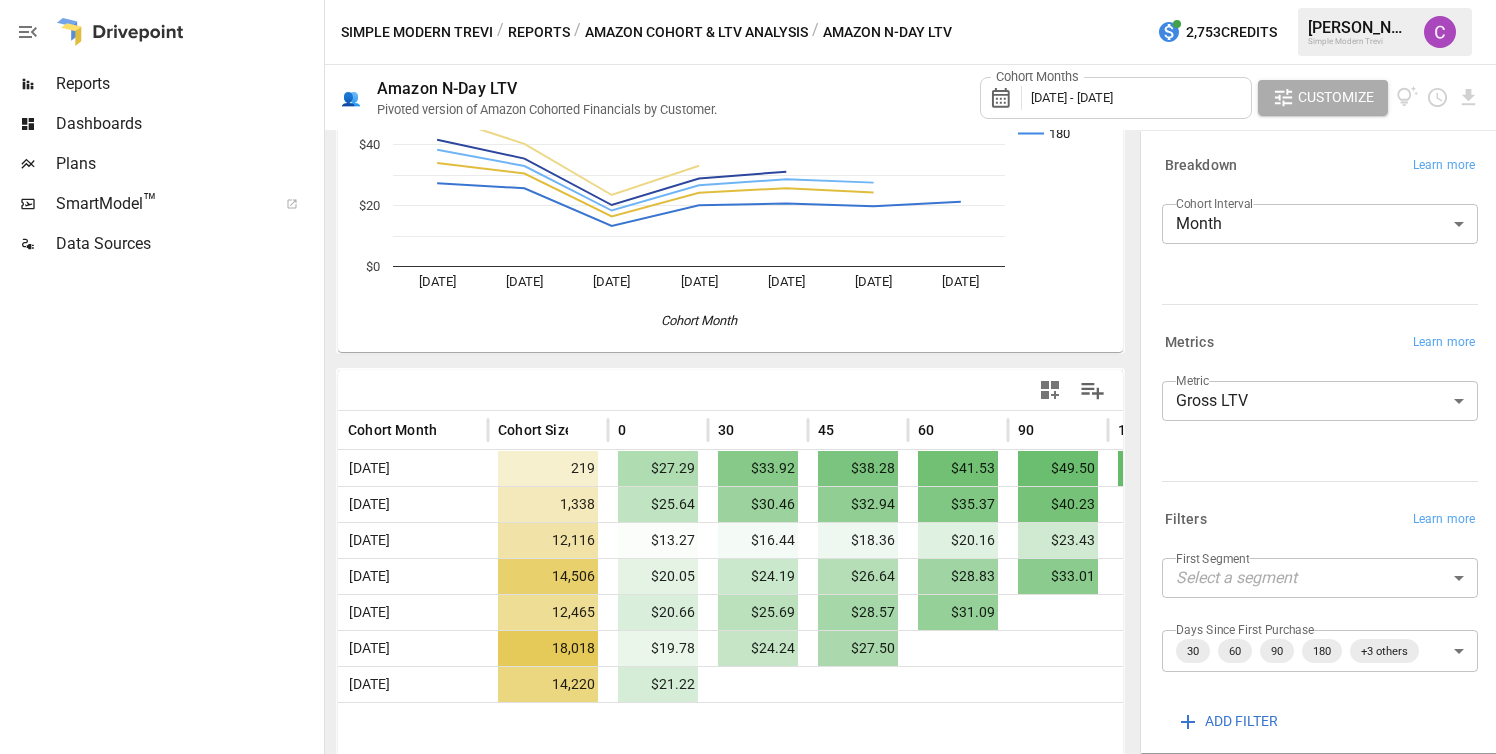 click on "Reports" at bounding box center [539, 32] 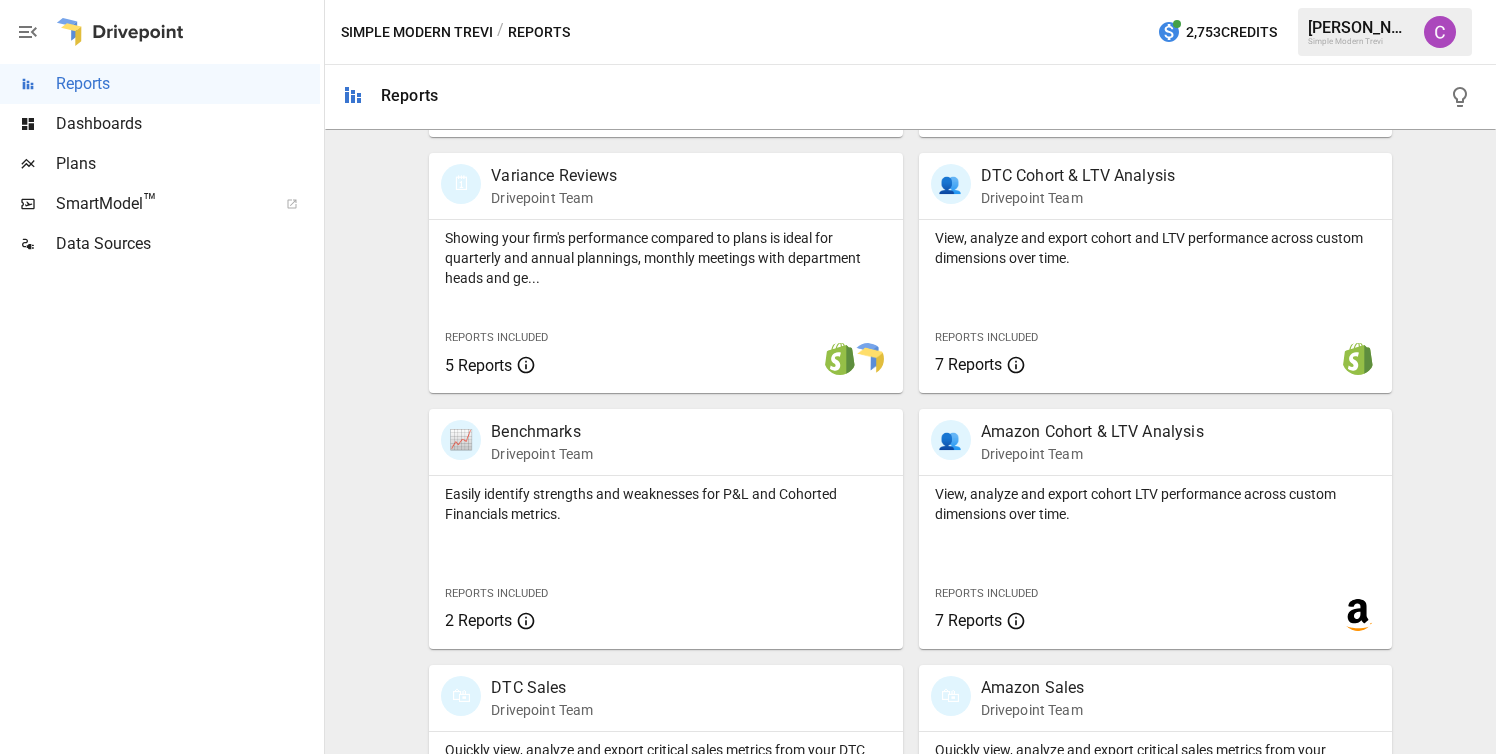 scroll, scrollTop: 796, scrollLeft: 0, axis: vertical 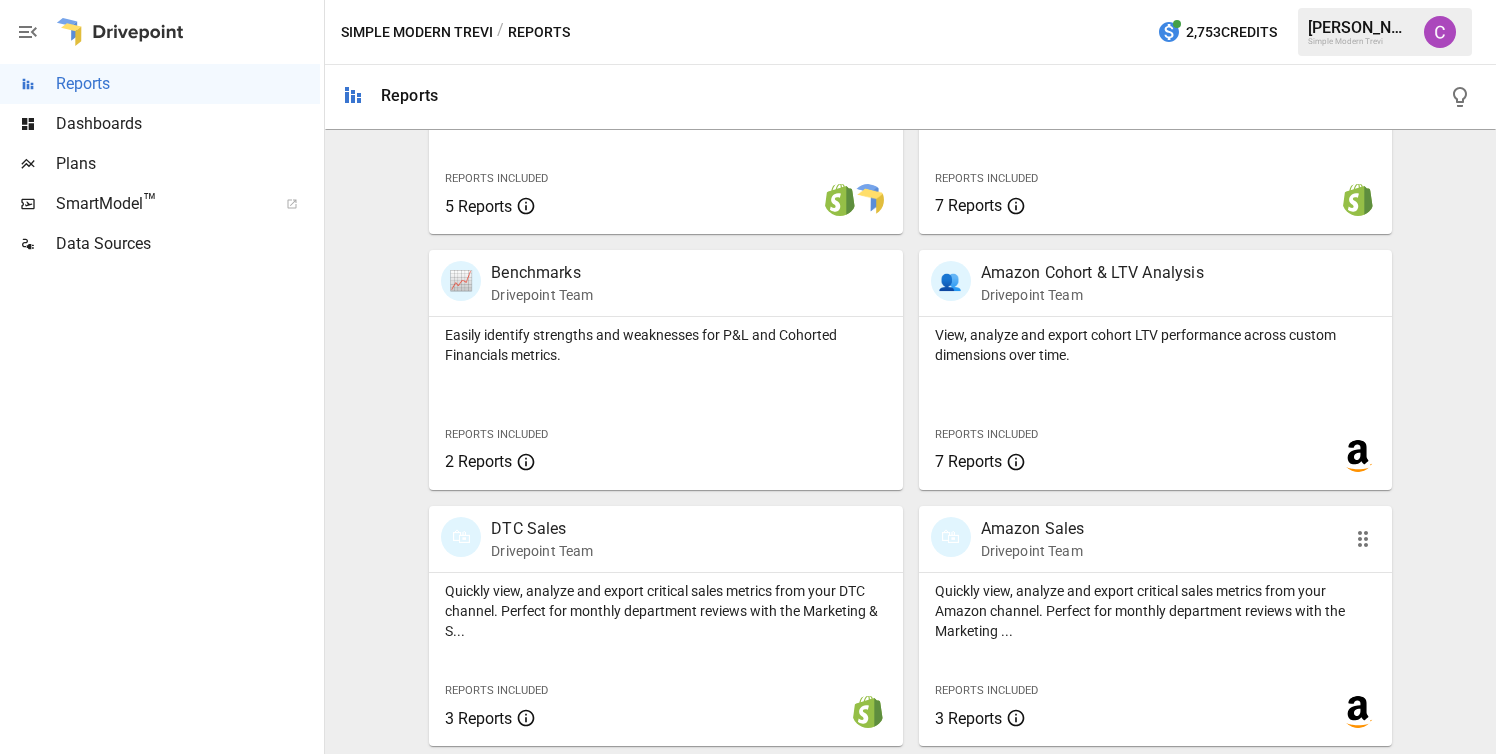 click on "🛍 Amazon Sales Drivepoint Team" at bounding box center [1155, 539] 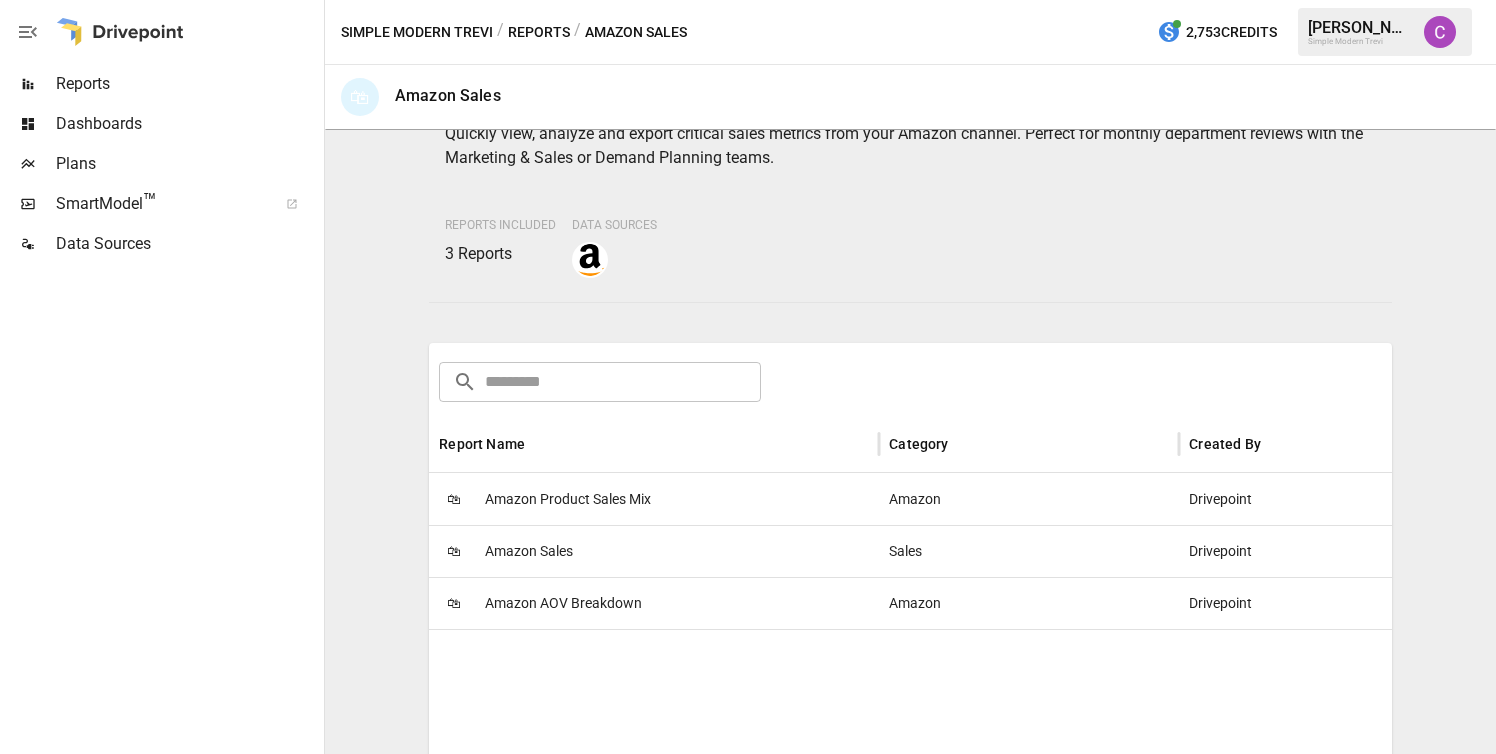 scroll, scrollTop: 0, scrollLeft: 0, axis: both 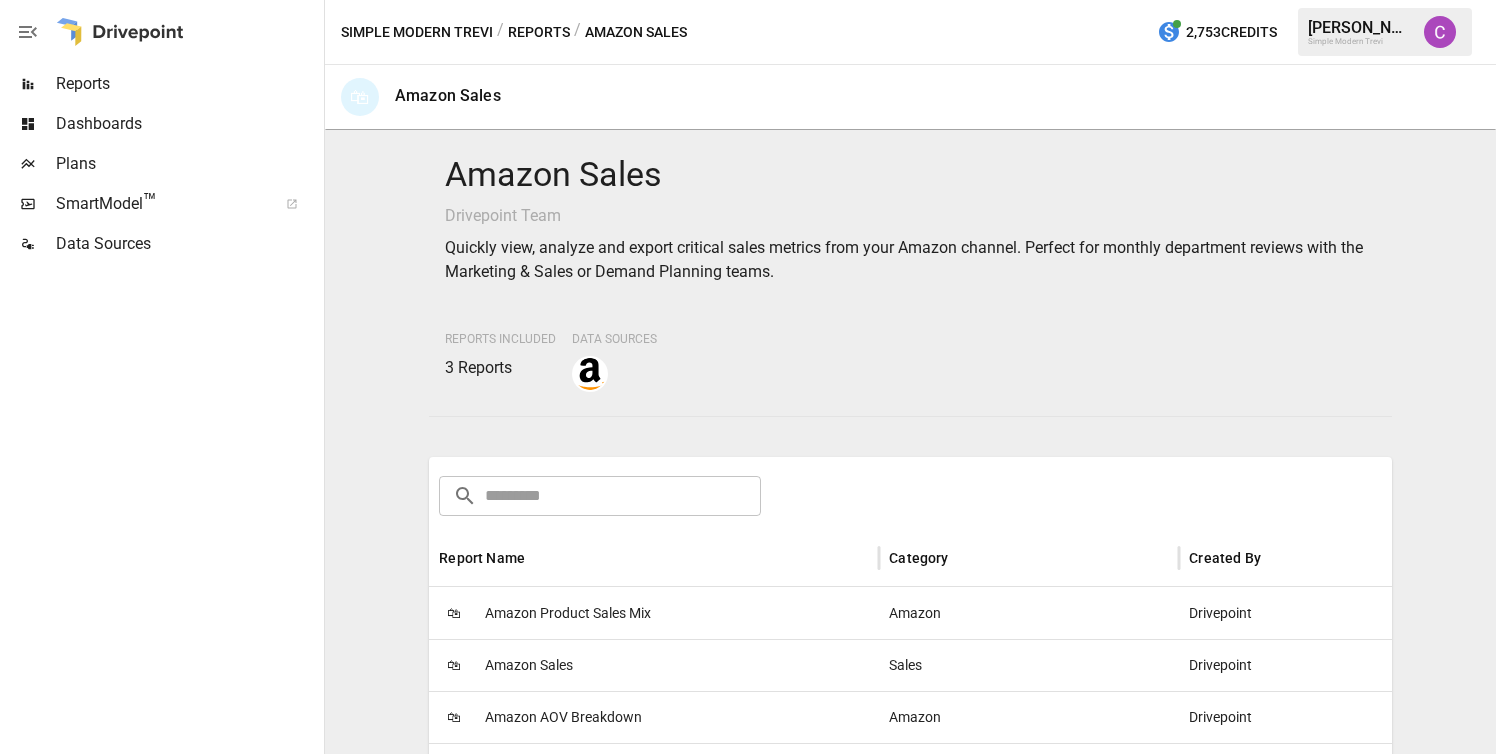 click on "Reports" at bounding box center (539, 32) 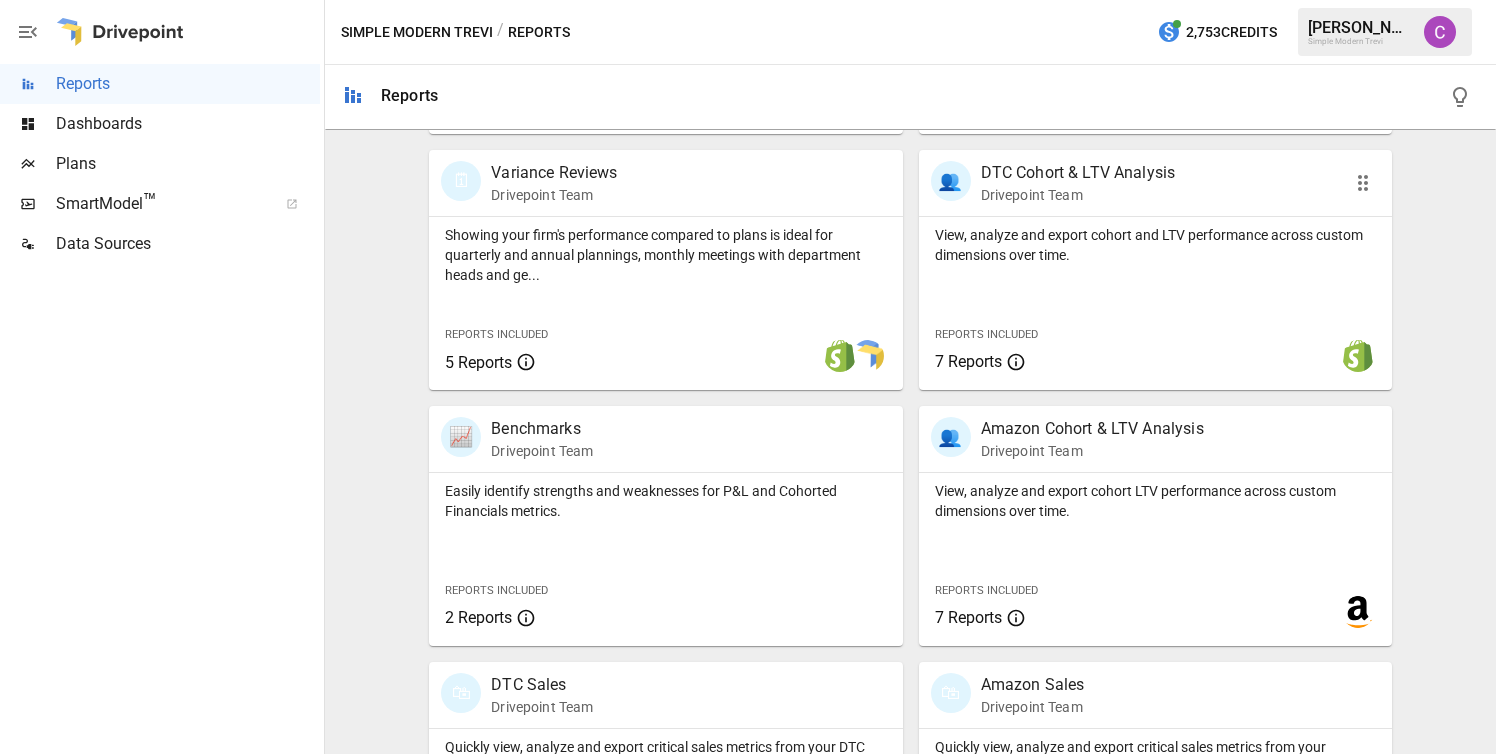 scroll, scrollTop: 642, scrollLeft: 0, axis: vertical 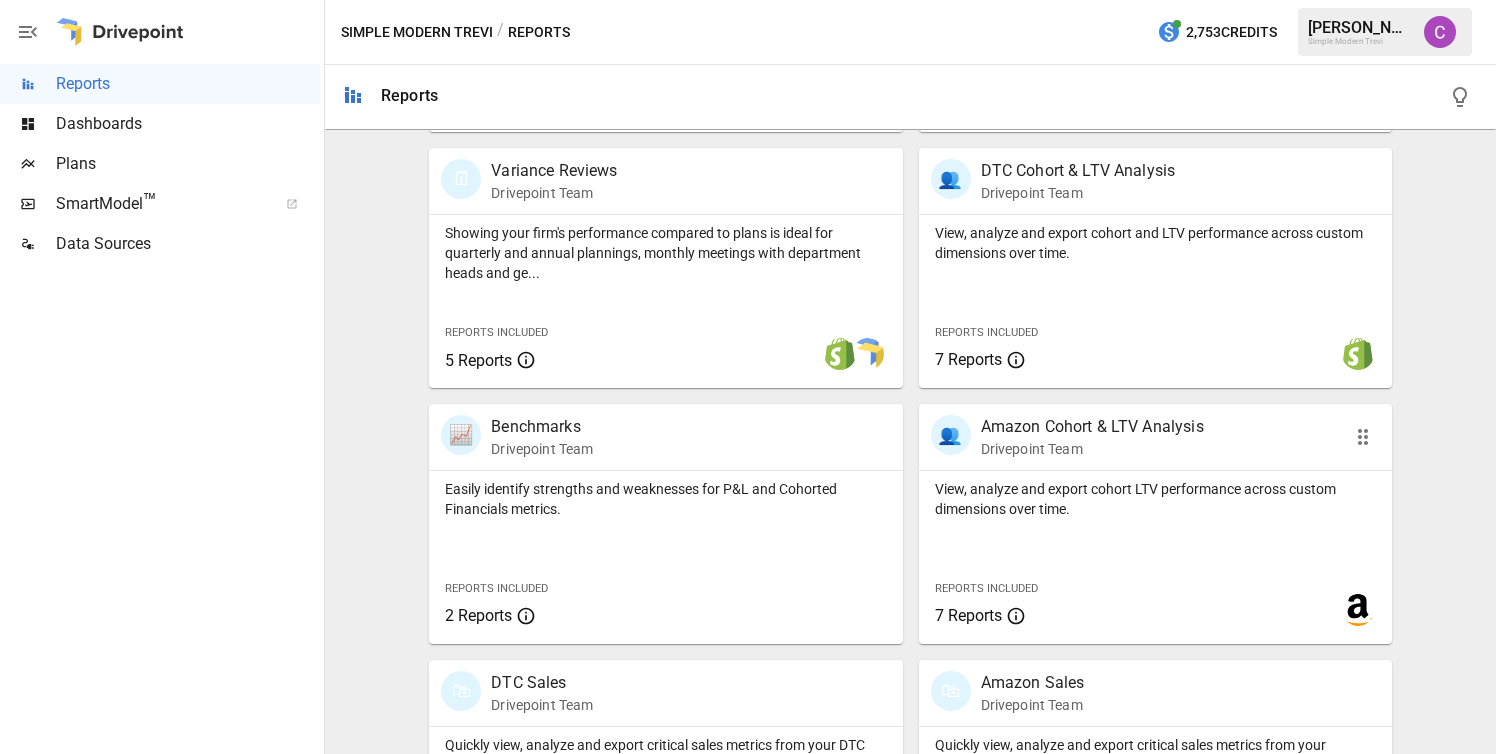 click on "View, analyze and export cohort LTV performance across custom dimensions over time." at bounding box center (1155, 495) 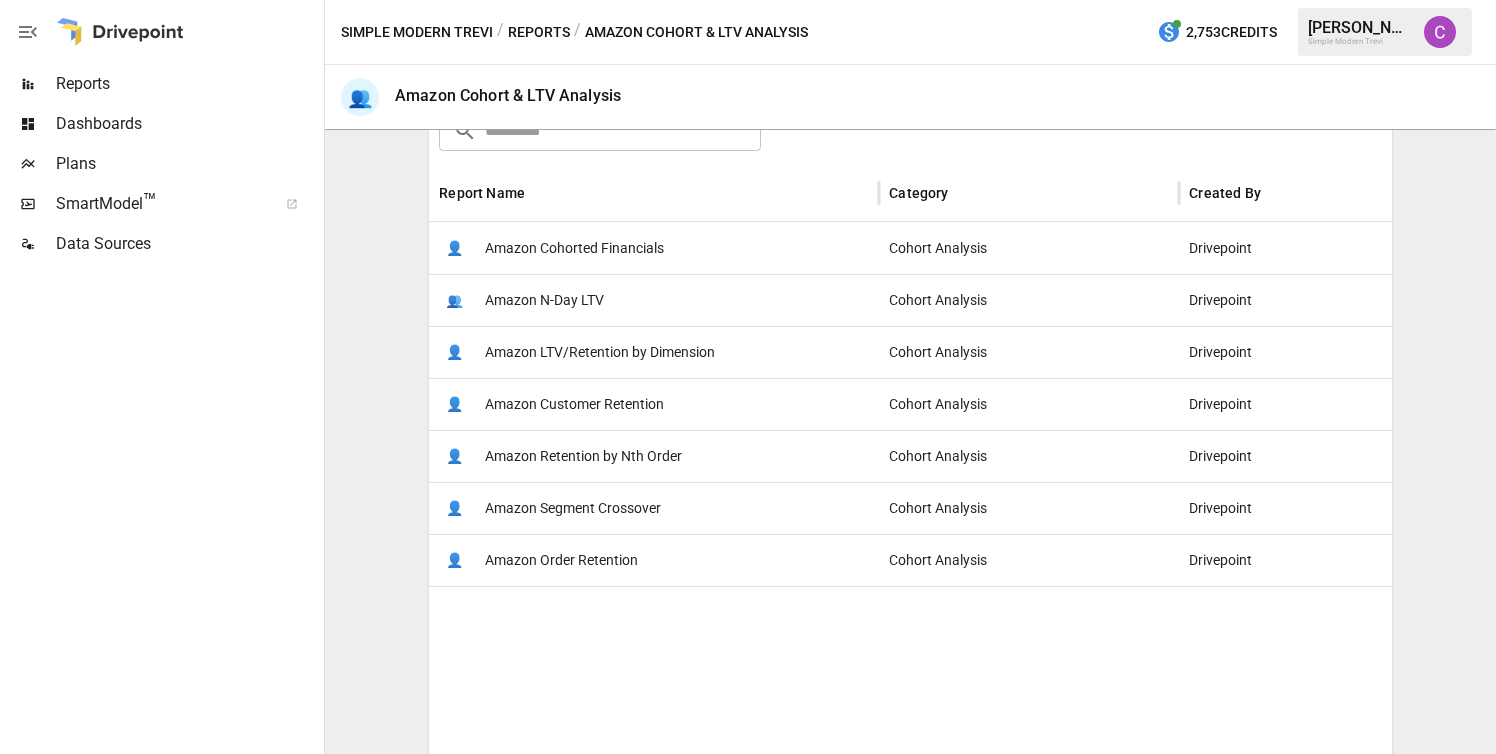 scroll, scrollTop: 344, scrollLeft: 0, axis: vertical 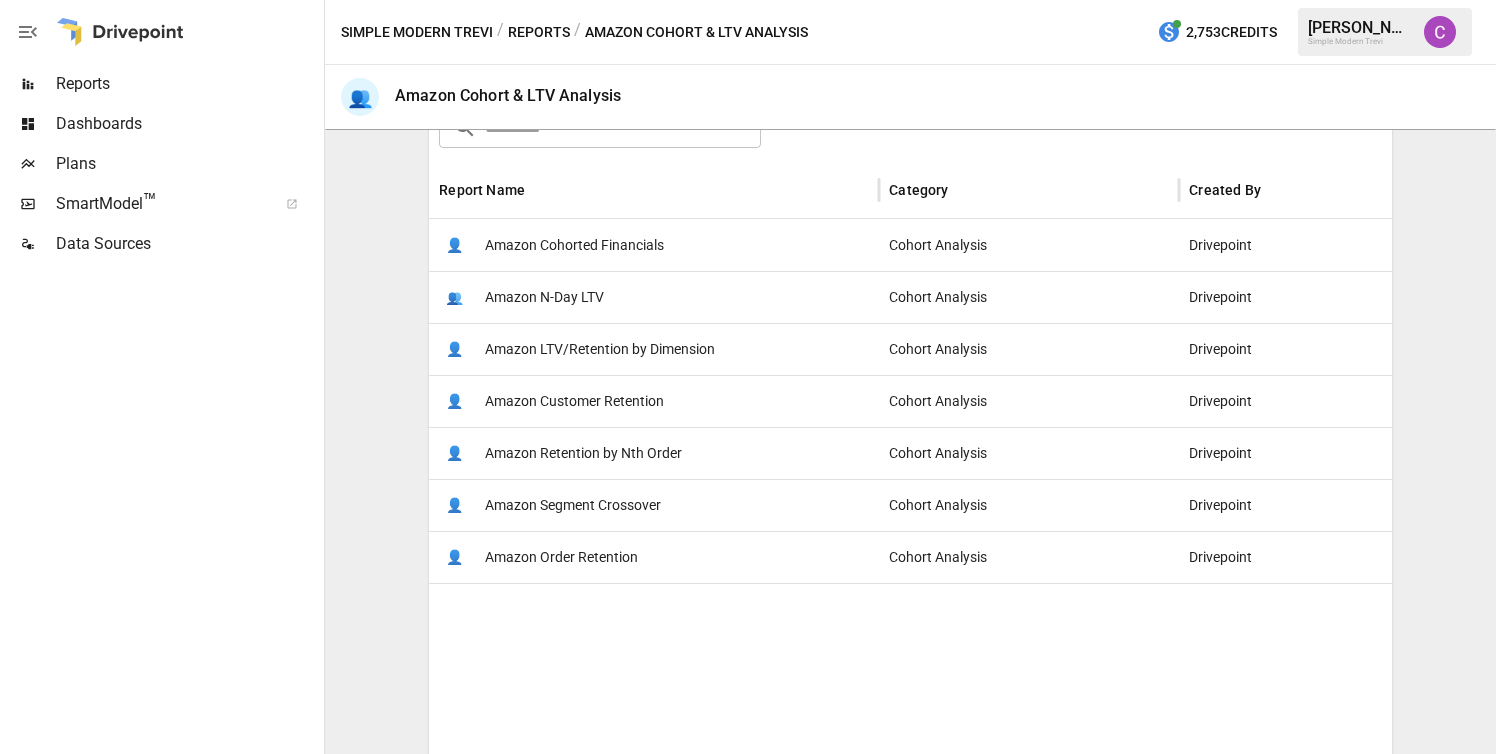 click on "Amazon Order Retention" at bounding box center [561, 557] 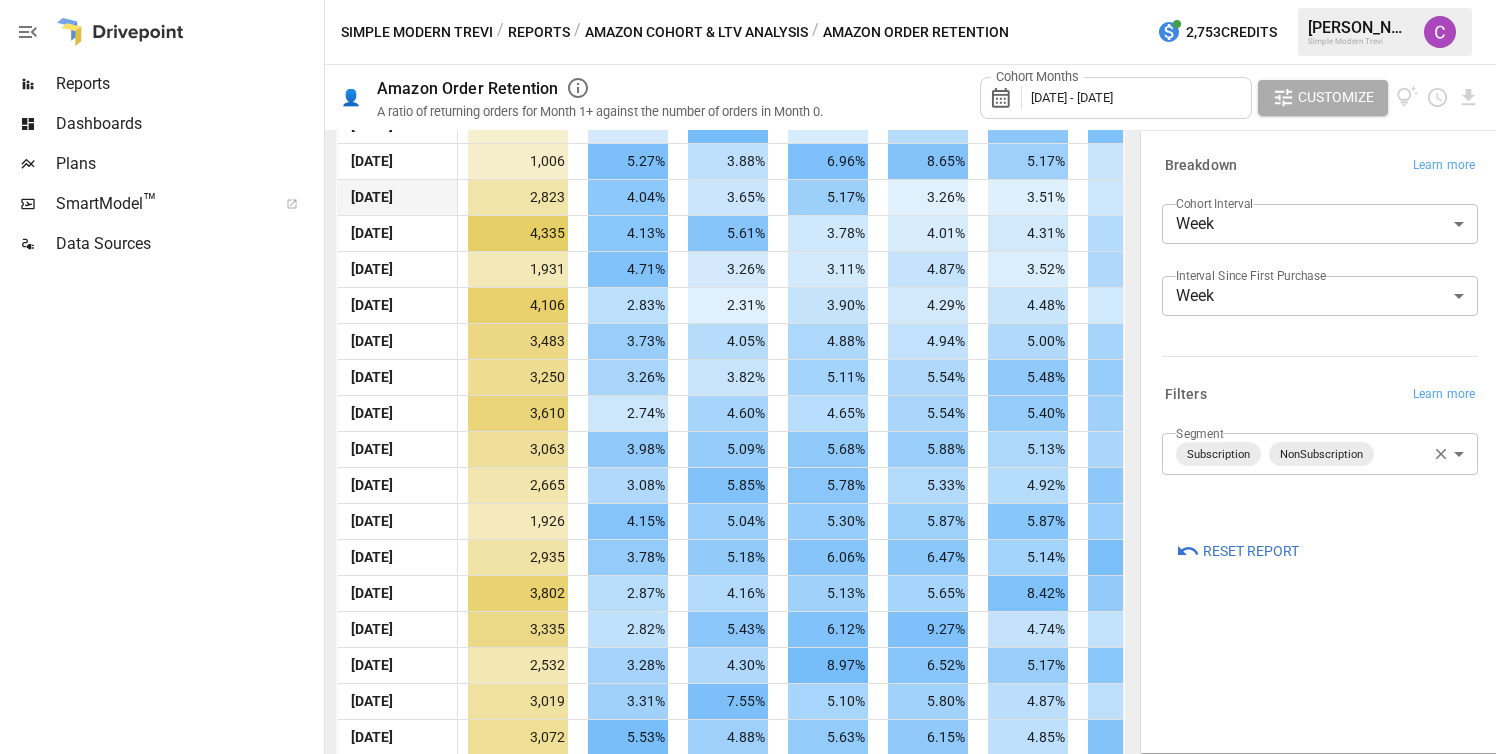 scroll, scrollTop: 944, scrollLeft: 0, axis: vertical 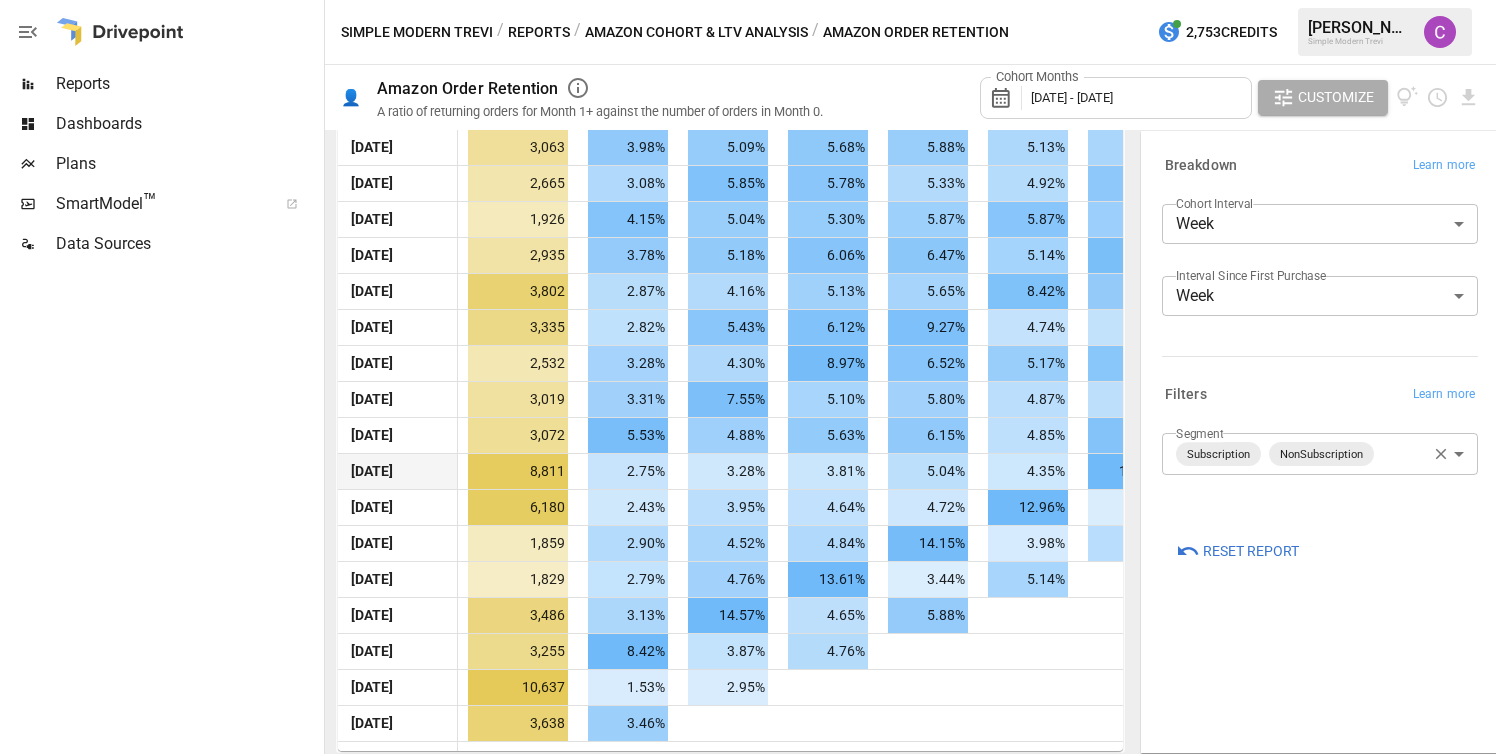 click on "👤 Amazon Order Retention A ratio of returning orders for Month 1+ against the number of orders in Month 0. Cohort Months [DATE] - [DATE] Customize" at bounding box center [910, 97] 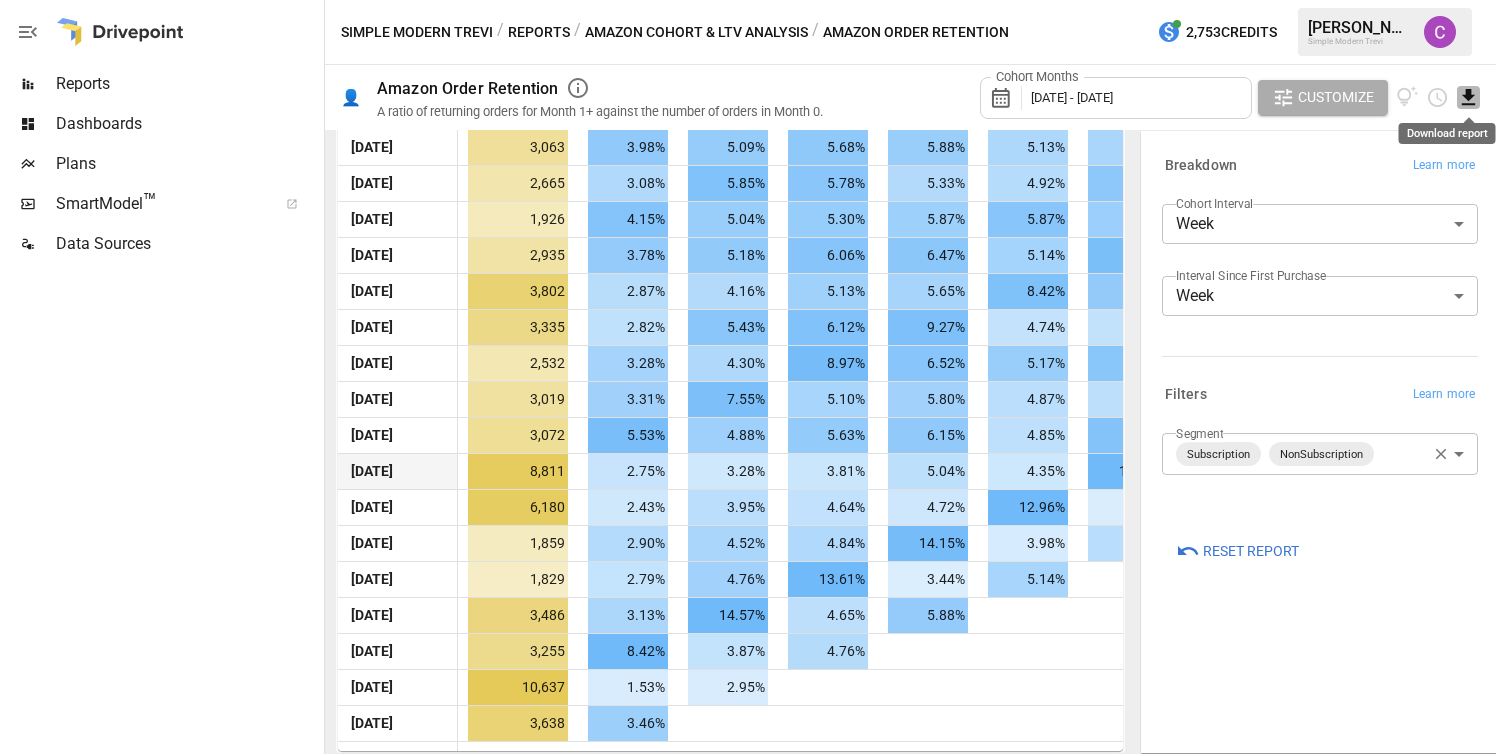 click 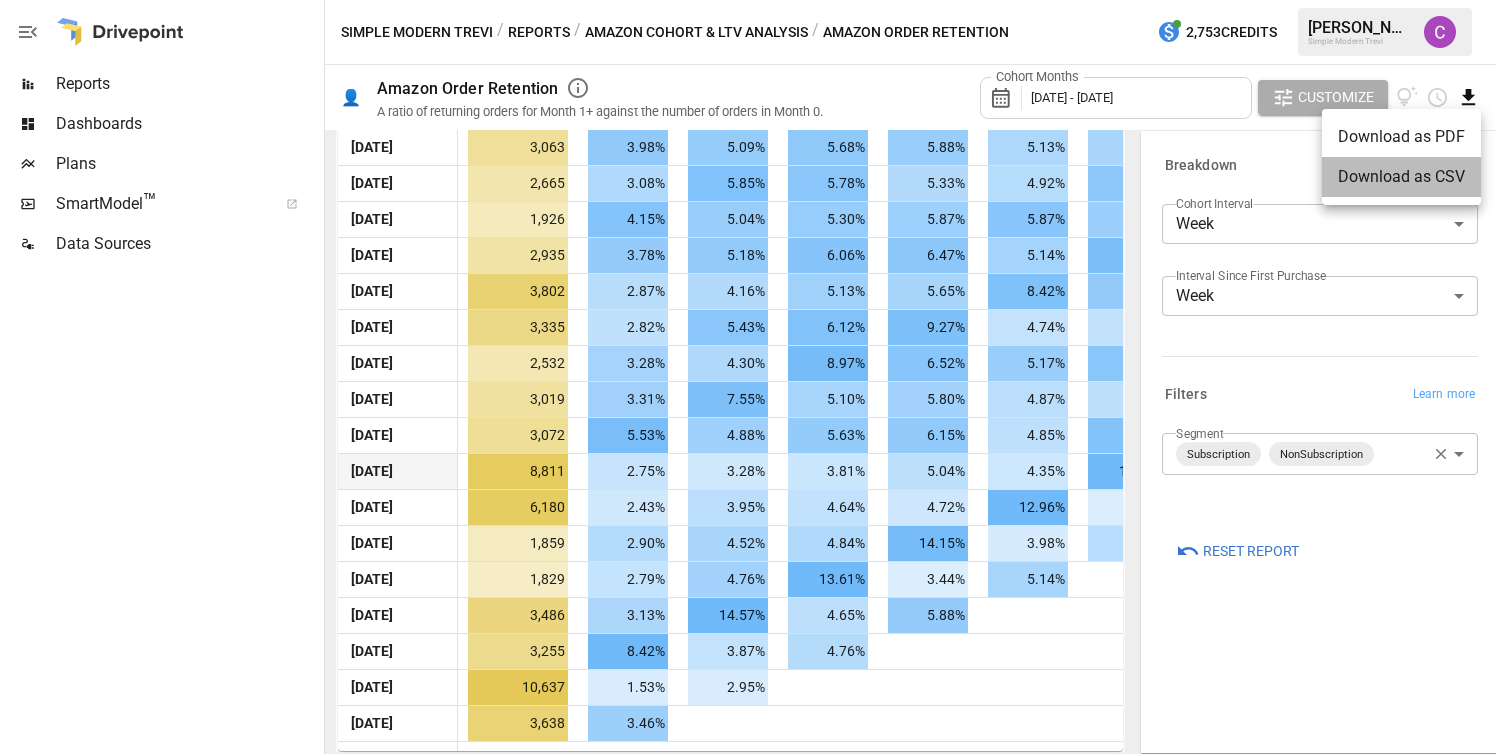 click on "Download as CSV" at bounding box center (1401, 177) 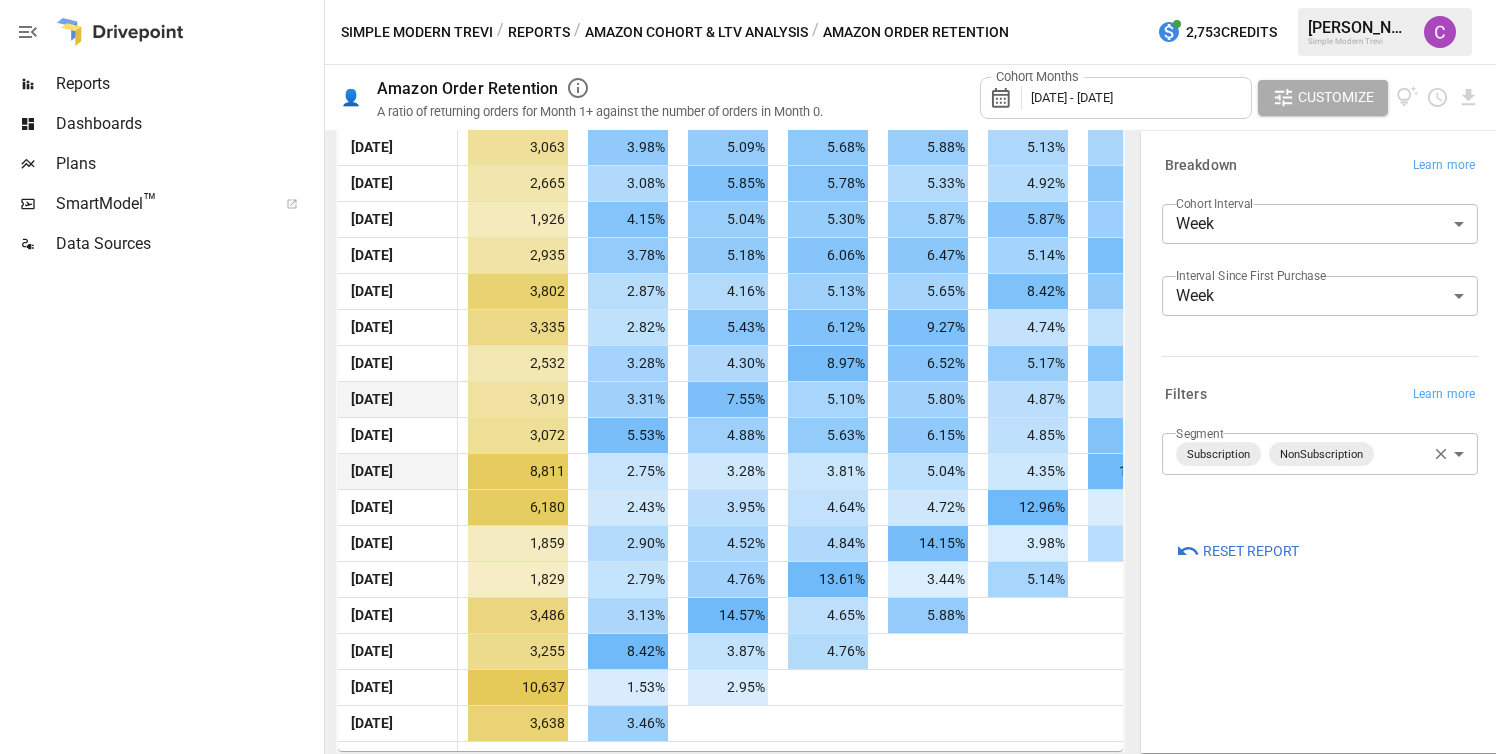 scroll, scrollTop: 0, scrollLeft: 55, axis: horizontal 